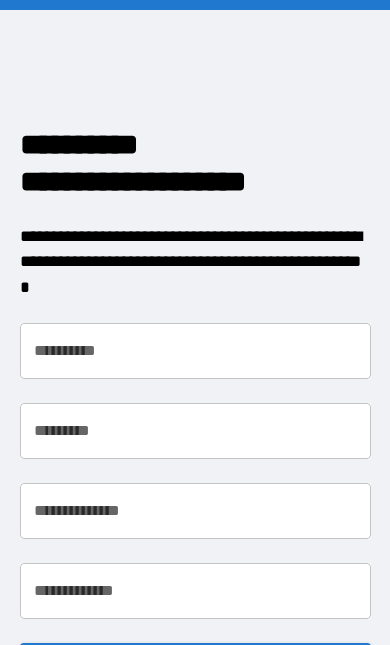 scroll, scrollTop: 0, scrollLeft: 0, axis: both 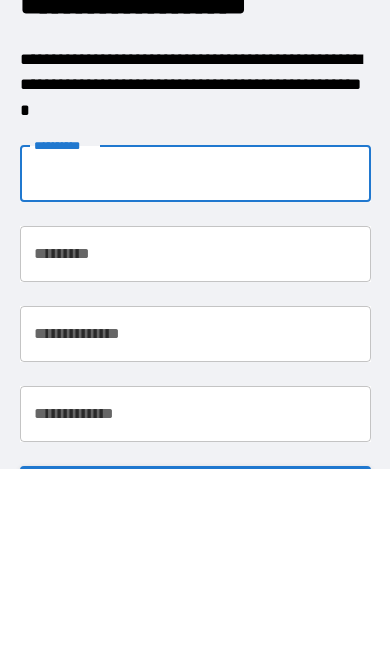 type on "*" 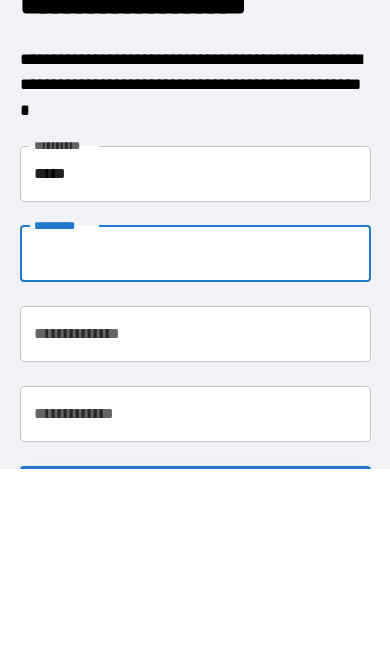 type on "******" 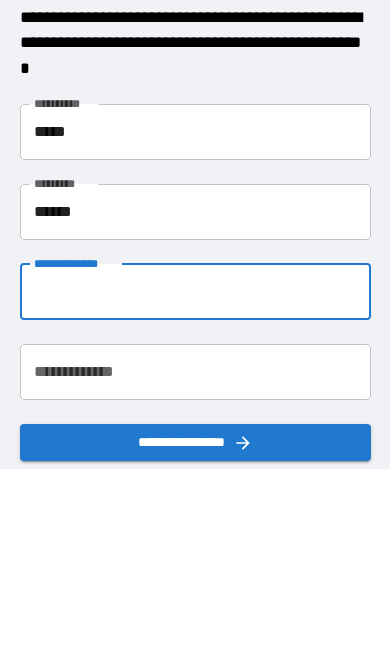 scroll, scrollTop: 49, scrollLeft: 0, axis: vertical 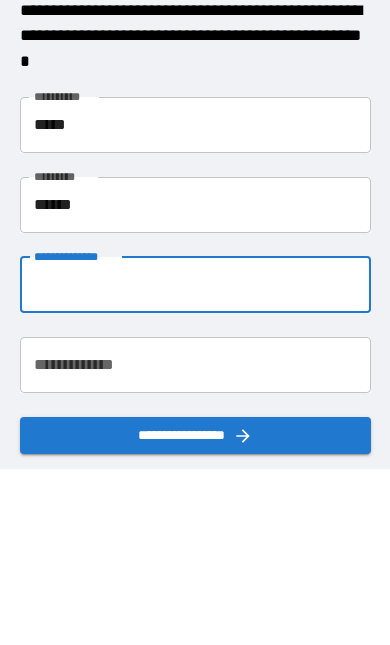 type on "**********" 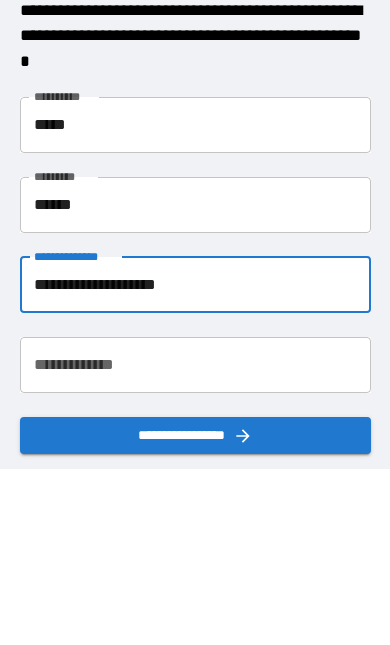 scroll, scrollTop: 126, scrollLeft: 0, axis: vertical 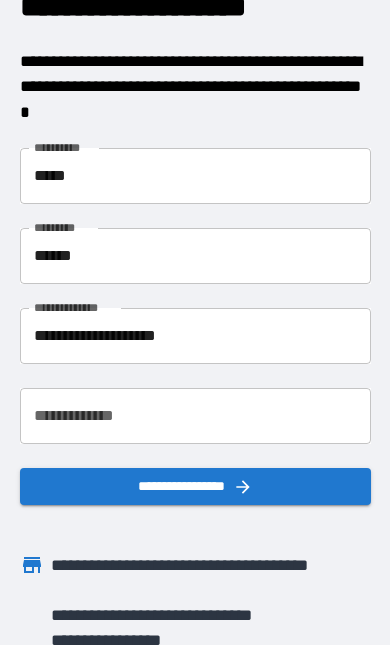 click on "**********" at bounding box center [195, 416] 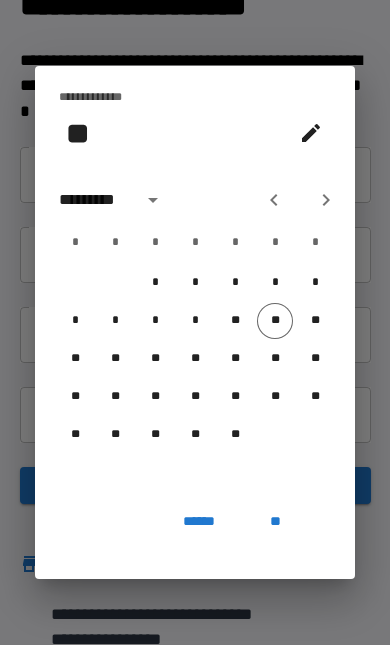 click 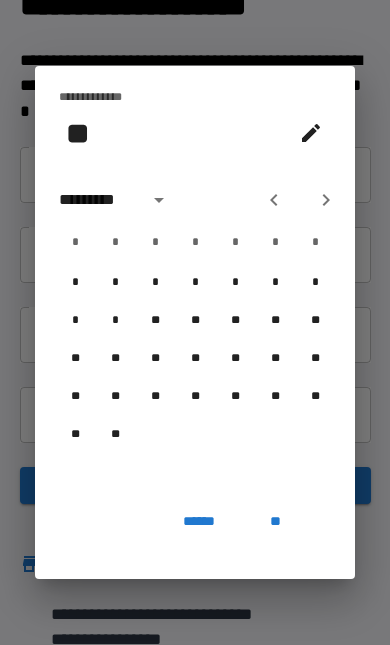 click 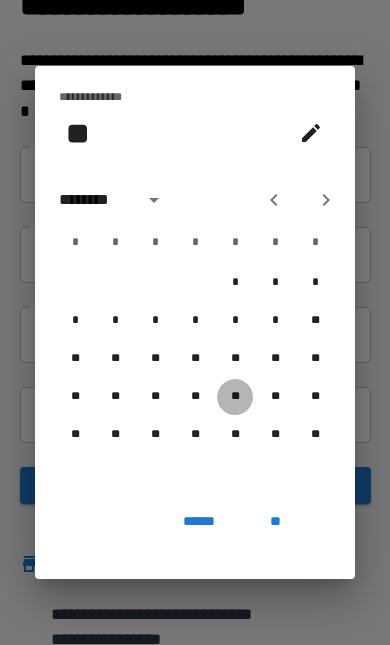 click on "**" at bounding box center [235, 397] 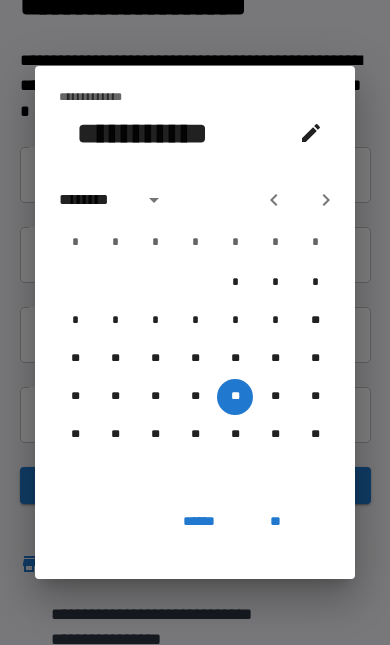 click 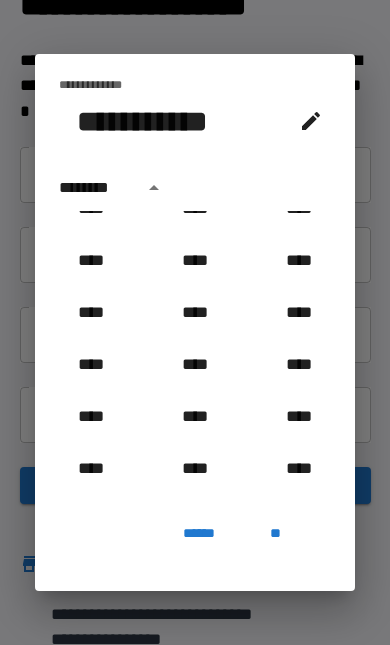 scroll, scrollTop: 824, scrollLeft: 0, axis: vertical 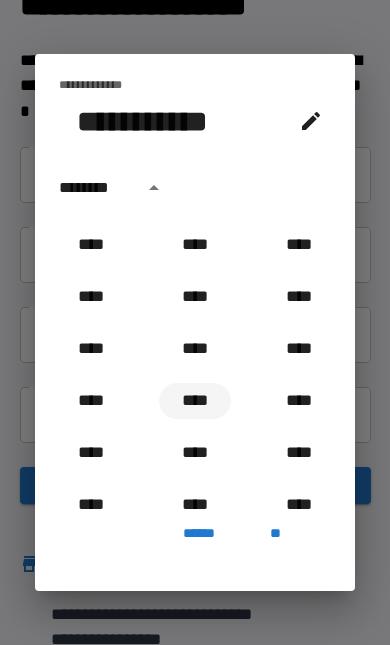 click on "****" at bounding box center [195, 401] 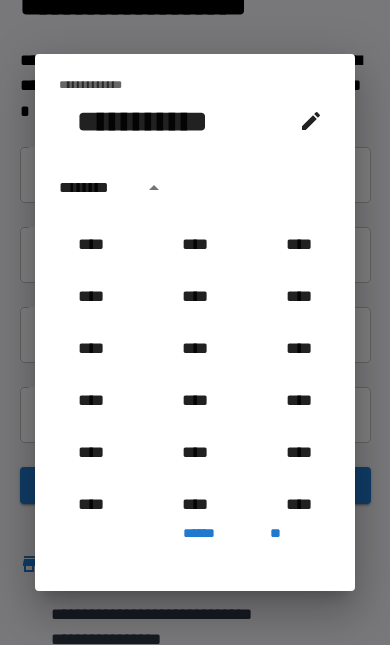 type on "**********" 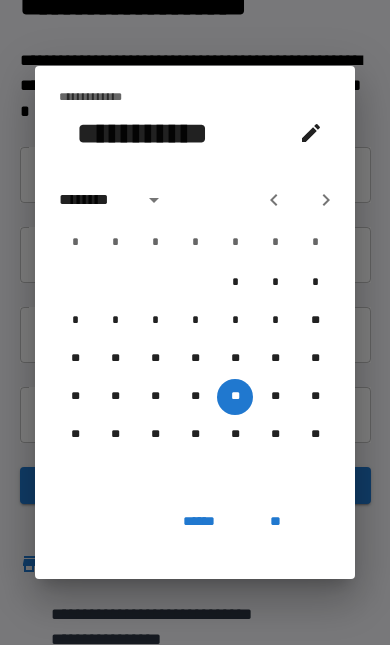 click on "**" at bounding box center [275, 521] 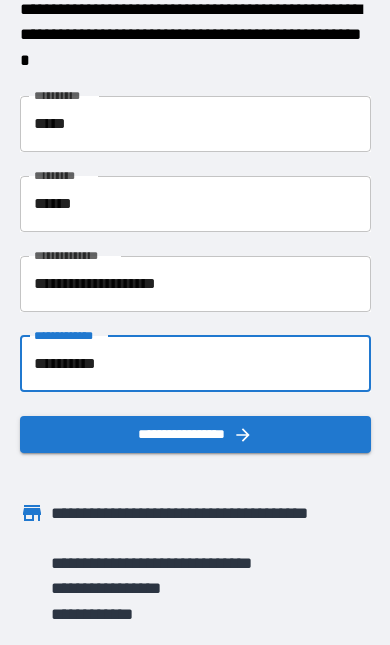 scroll, scrollTop: 100, scrollLeft: 0, axis: vertical 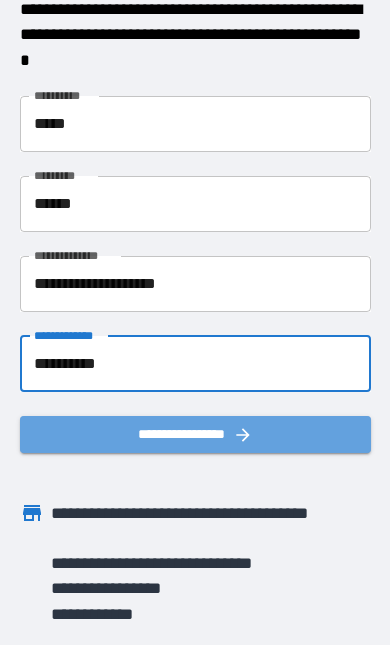 click on "**********" at bounding box center [195, 434] 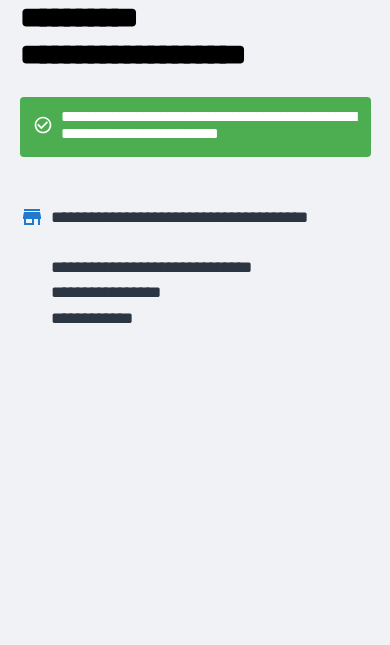 scroll, scrollTop: 0, scrollLeft: 0, axis: both 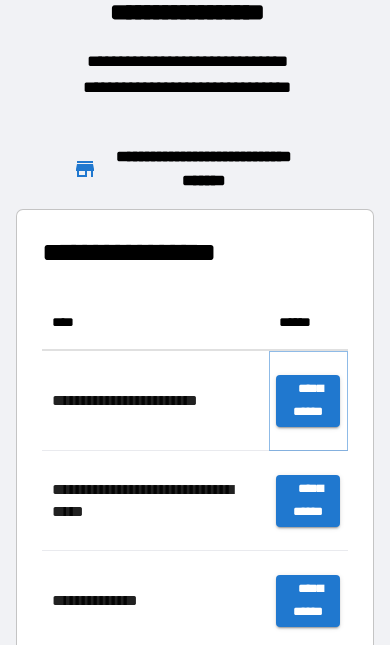 click on "**********" at bounding box center [308, 401] 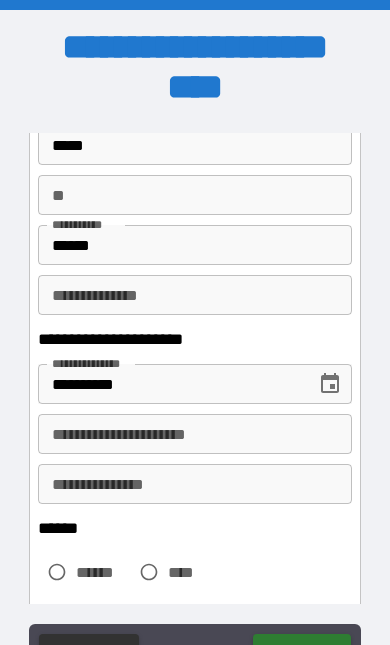 scroll, scrollTop: 159, scrollLeft: 0, axis: vertical 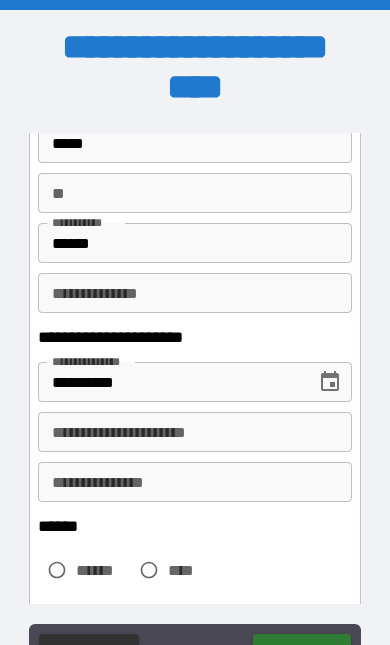 click on "**********" at bounding box center (194, 432) 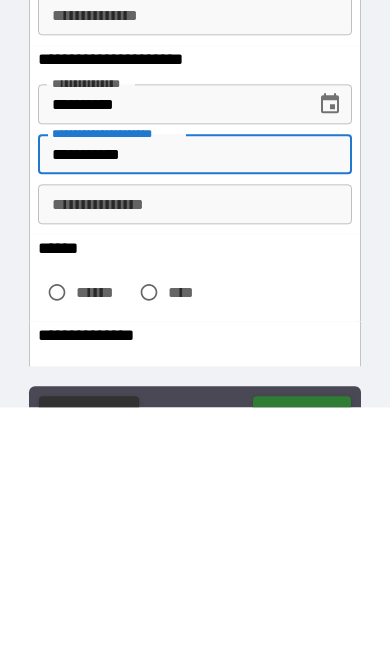 scroll, scrollTop: 203, scrollLeft: 0, axis: vertical 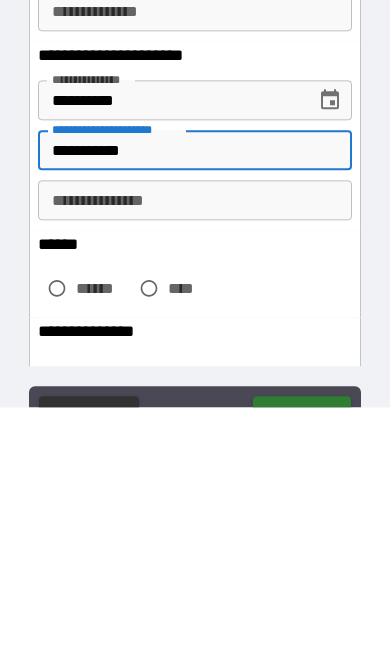type on "**********" 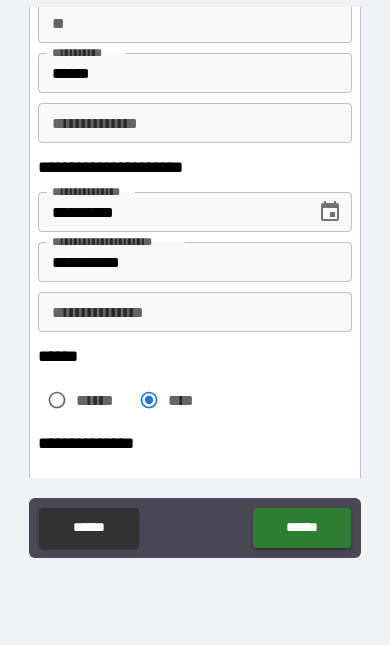 scroll, scrollTop: 127, scrollLeft: 0, axis: vertical 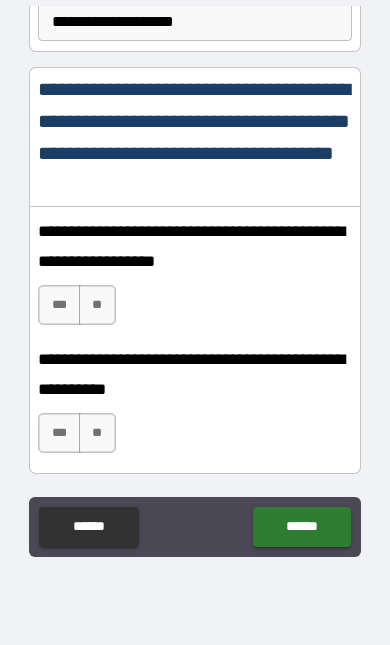 click on "***" at bounding box center (59, 305) 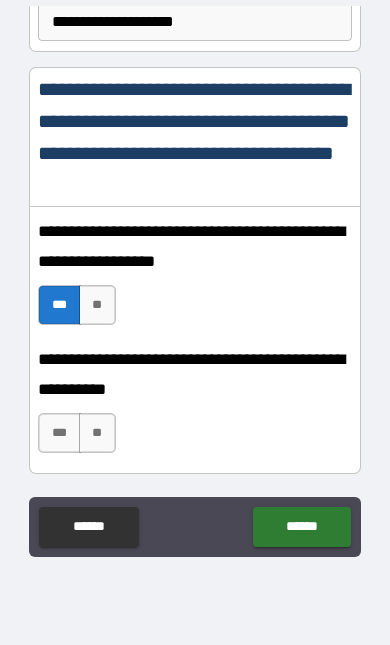click on "***" at bounding box center (59, 433) 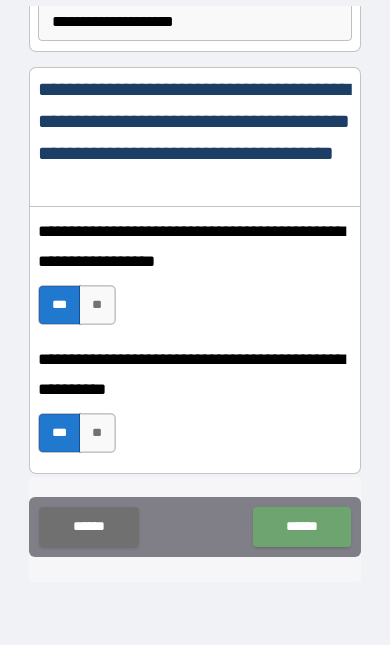 click on "******" at bounding box center (301, 527) 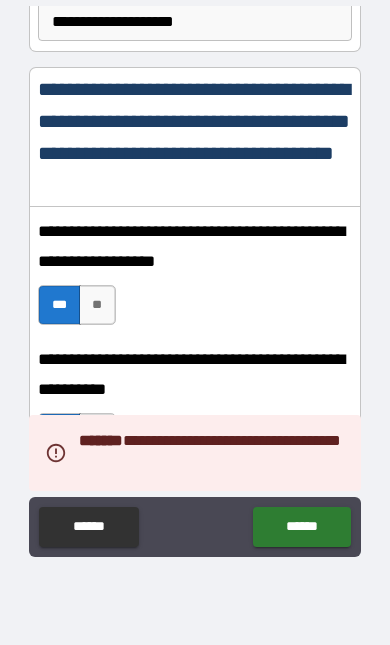 click on "**********" at bounding box center [195, 276] 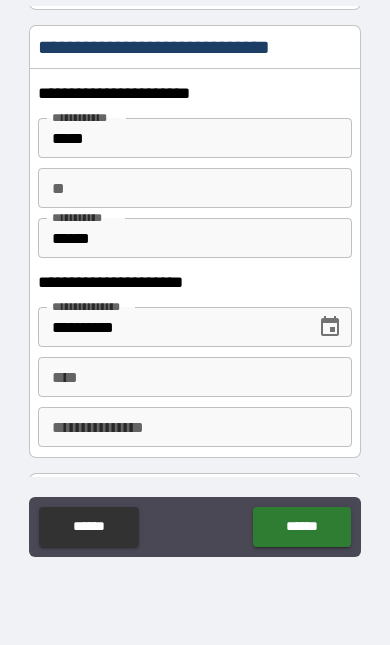 scroll, scrollTop: 2160, scrollLeft: 0, axis: vertical 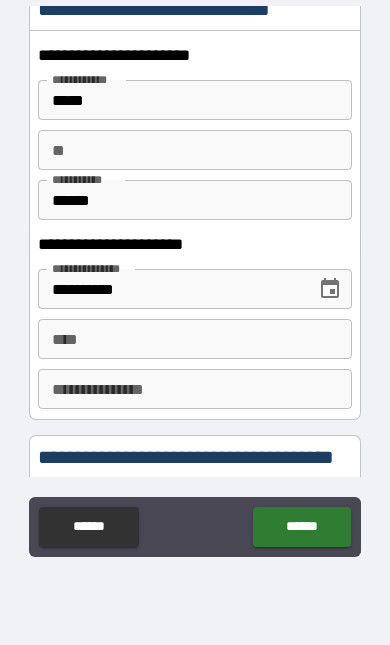 click on "****" at bounding box center [194, 339] 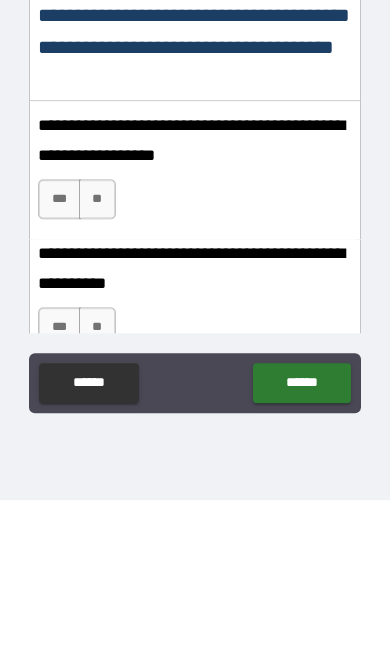 scroll, scrollTop: 3153, scrollLeft: 0, axis: vertical 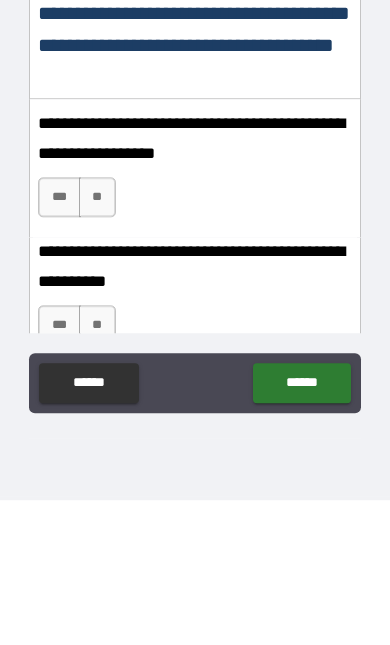 type on "**********" 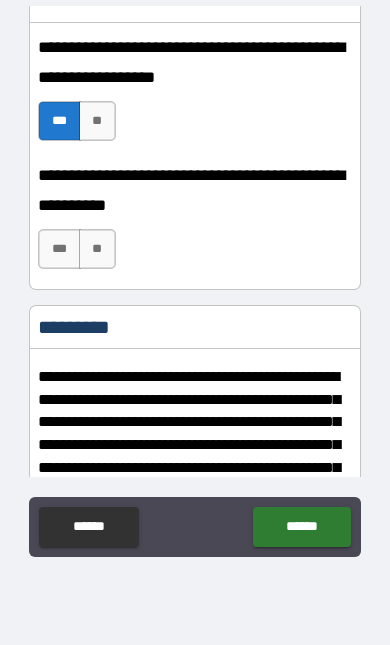 scroll, scrollTop: 3397, scrollLeft: 0, axis: vertical 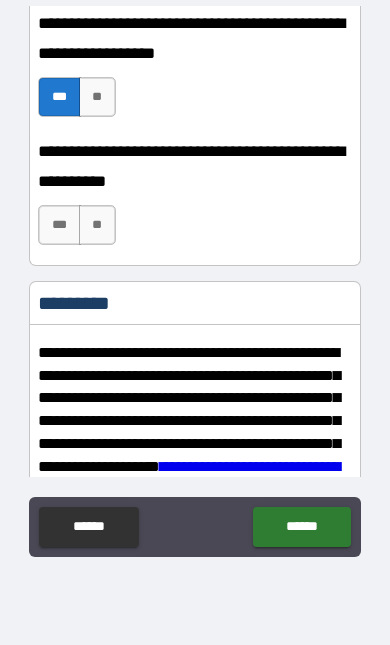 click on "***" at bounding box center [59, 225] 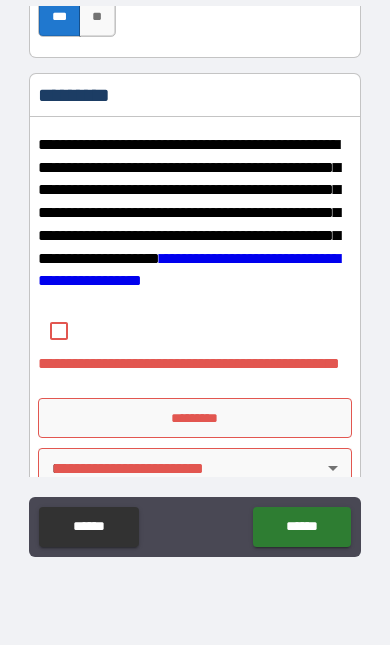 scroll, scrollTop: 3642, scrollLeft: 0, axis: vertical 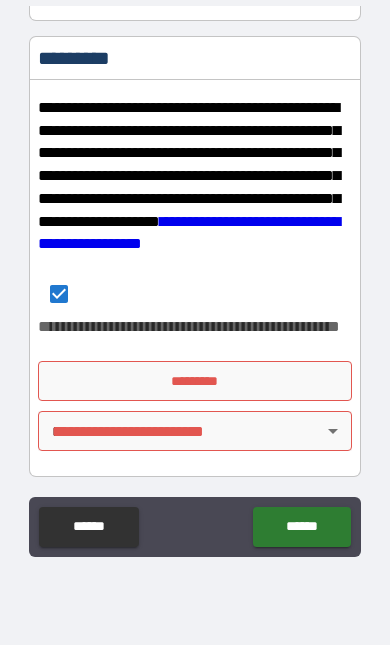 click on "*********" at bounding box center [194, 381] 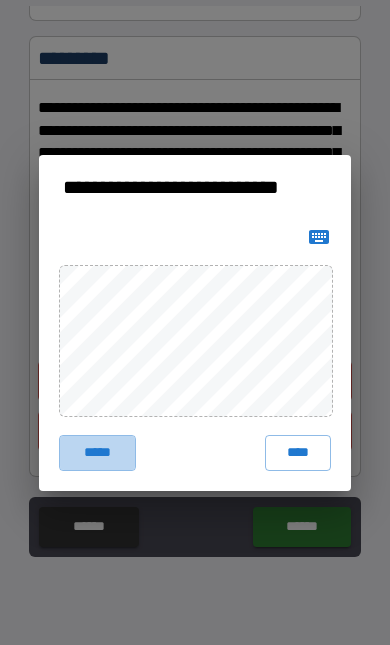 click on "*****" at bounding box center (97, 453) 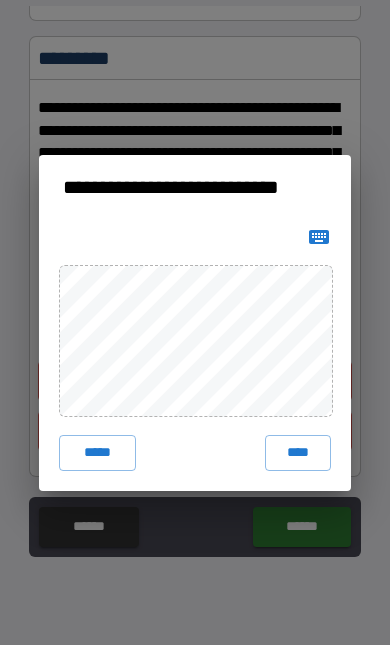 click on "**********" at bounding box center [195, 322] 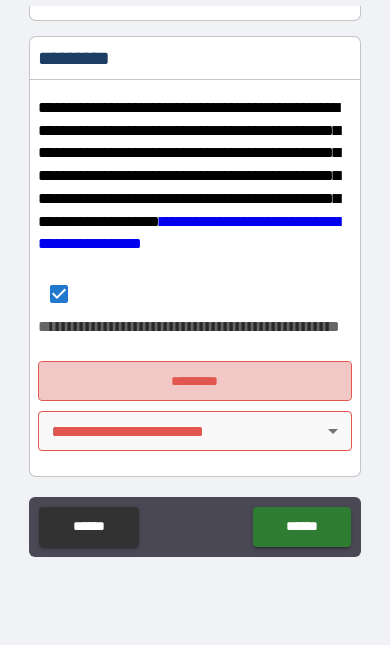 click on "*********" at bounding box center (194, 381) 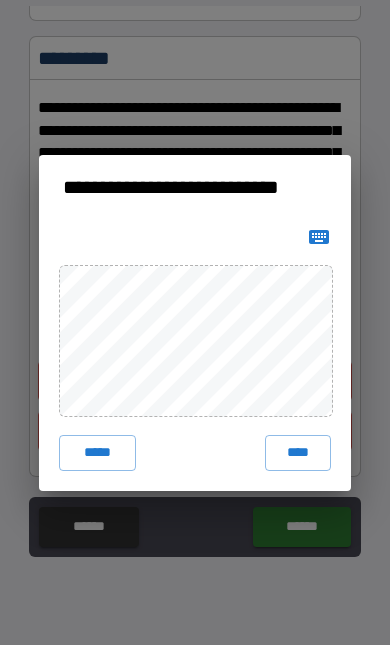 click on "**********" at bounding box center (195, 322) 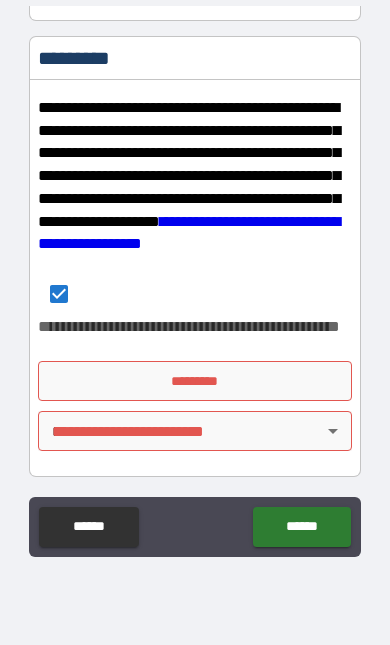 click on "******" at bounding box center (88, 527) 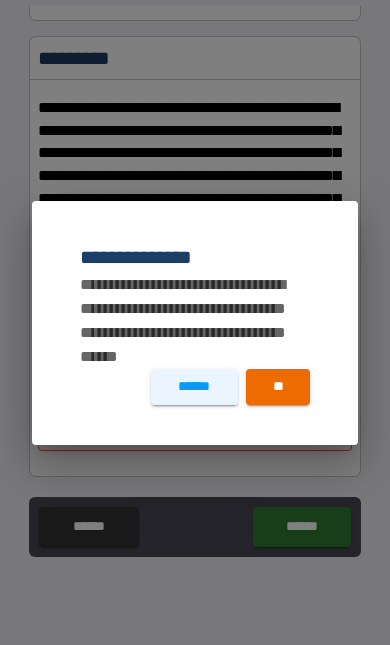 click on "******" at bounding box center [194, 387] 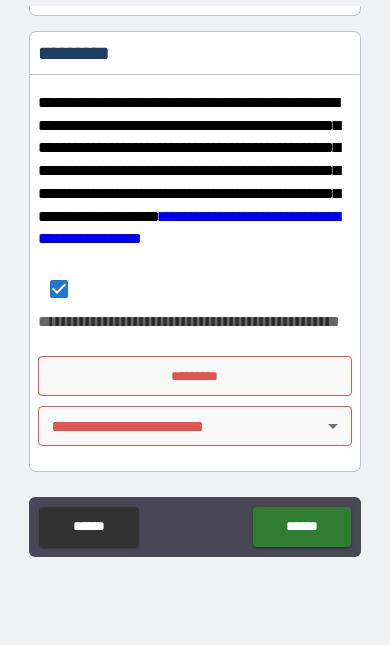 scroll, scrollTop: 3647, scrollLeft: 0, axis: vertical 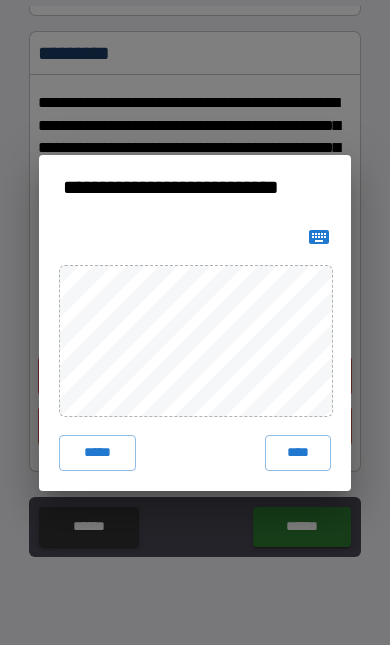 click on "**********" at bounding box center (195, 322) 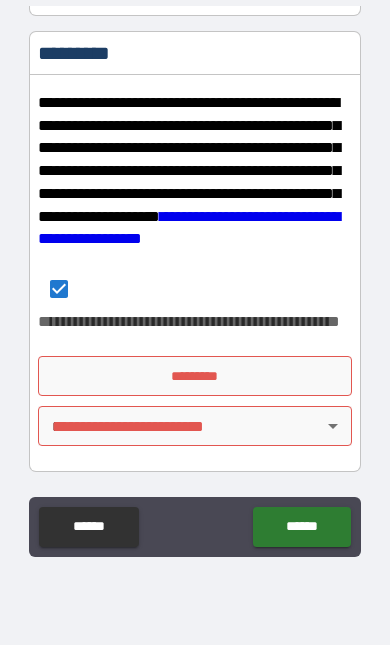 click on "*********" at bounding box center [194, 376] 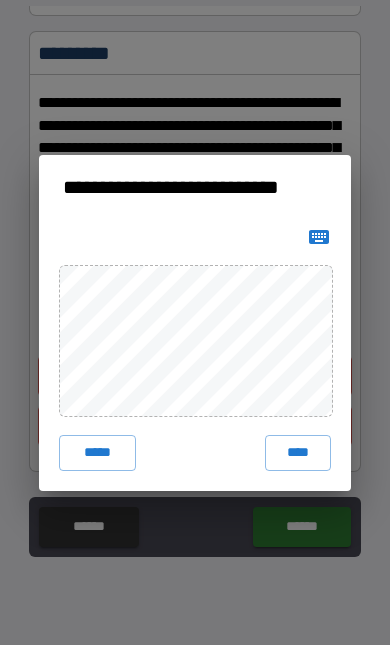 click on "**********" at bounding box center (195, 322) 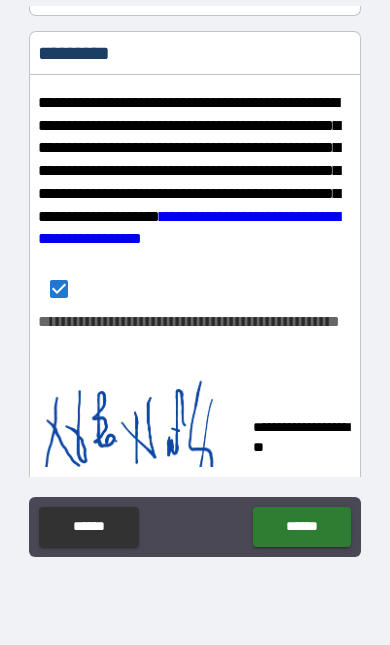 click on "******" at bounding box center [301, 527] 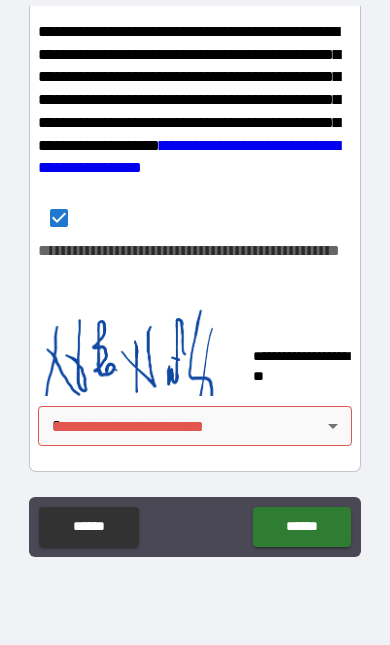 scroll, scrollTop: 3718, scrollLeft: 0, axis: vertical 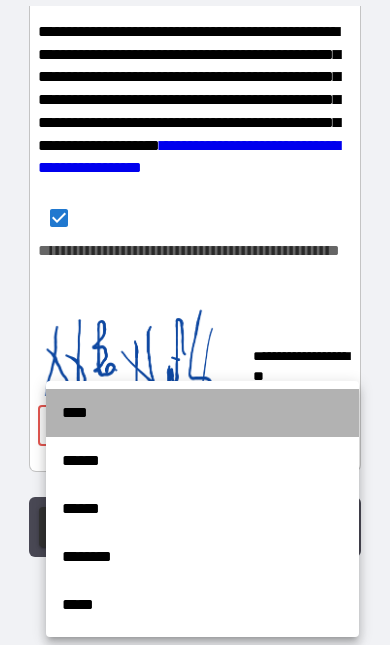 click on "****" at bounding box center (202, 413) 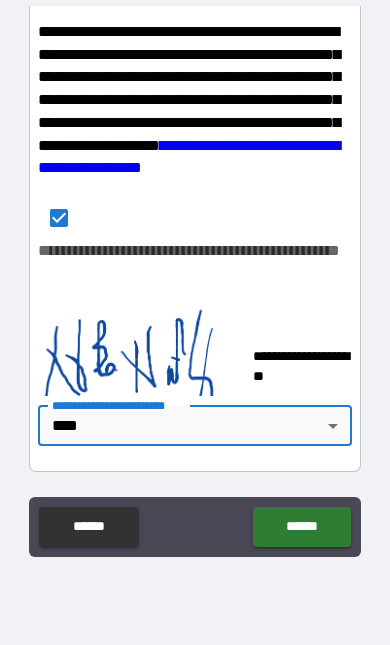 click on "******" at bounding box center (301, 527) 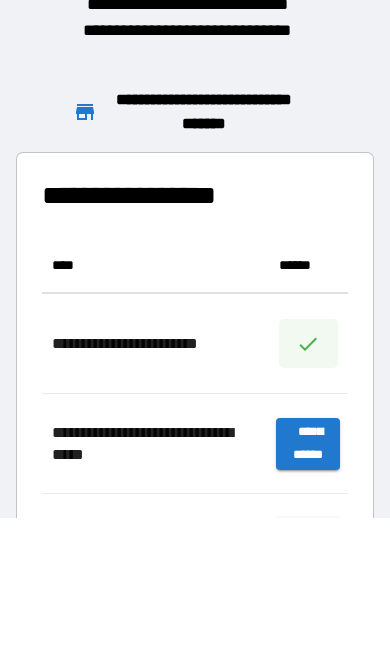 scroll, scrollTop: 1, scrollLeft: 1, axis: both 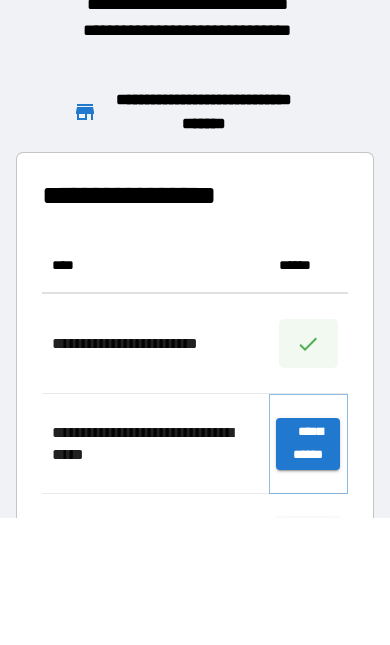 click on "**********" at bounding box center [308, 444] 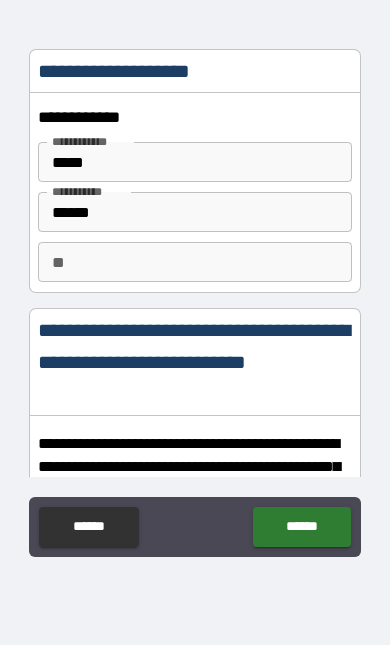 type on "*" 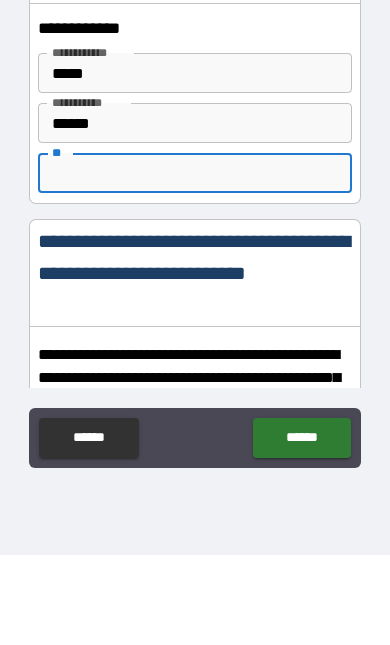 type on "*" 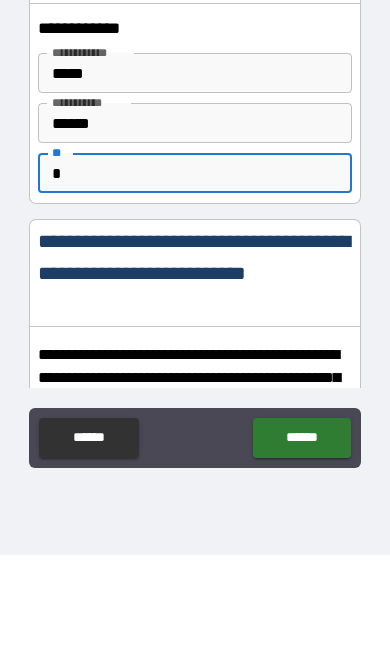 type on "*" 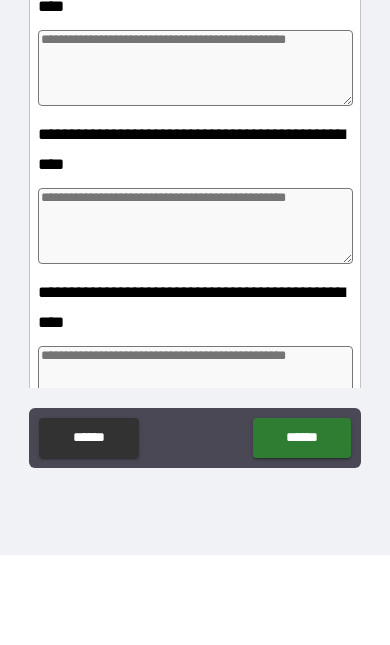 scroll, scrollTop: 681, scrollLeft: 0, axis: vertical 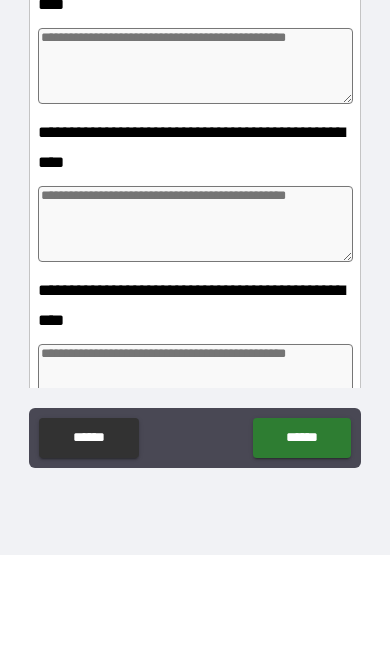 type on "*" 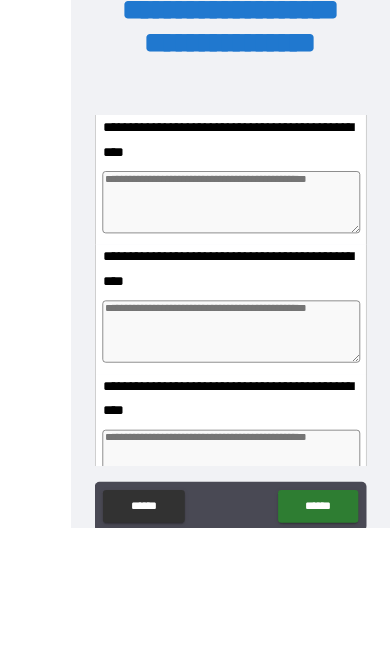 scroll, scrollTop: 35, scrollLeft: 0, axis: vertical 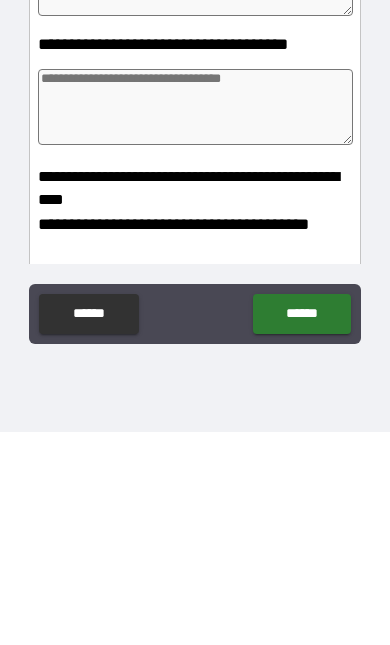 click on "******" at bounding box center [301, 527] 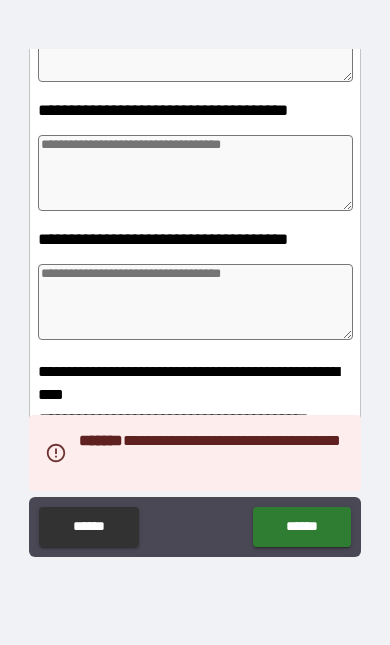 type on "*" 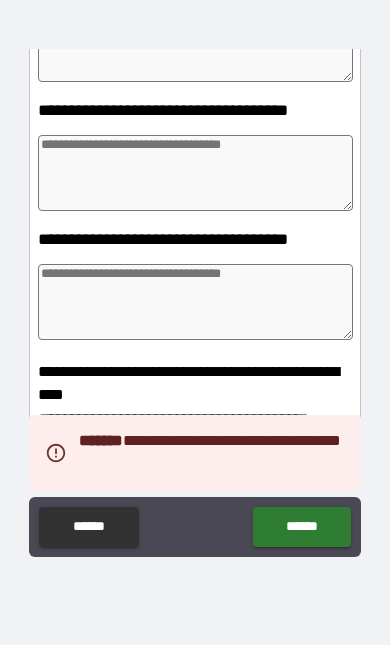 type on "*" 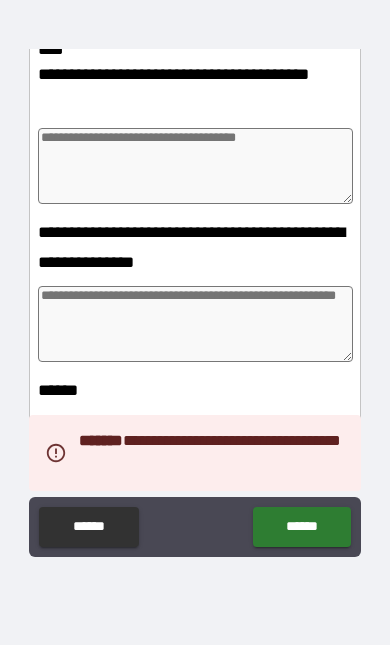scroll, scrollTop: 3468, scrollLeft: 0, axis: vertical 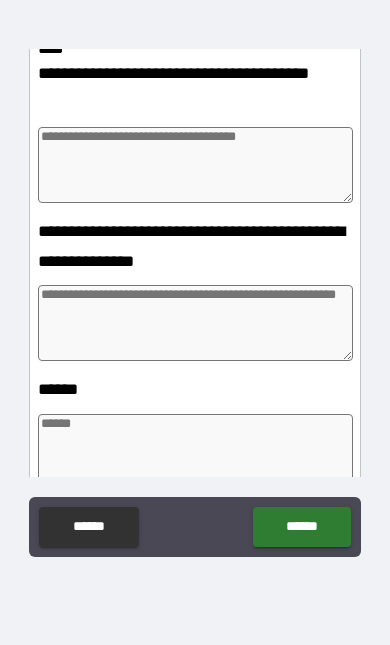 click on "******" at bounding box center [88, 527] 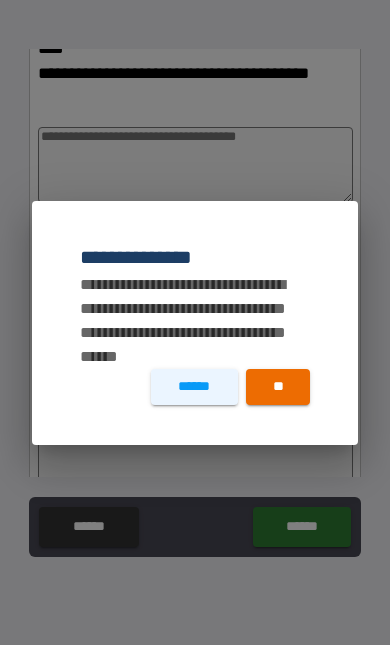 type on "*" 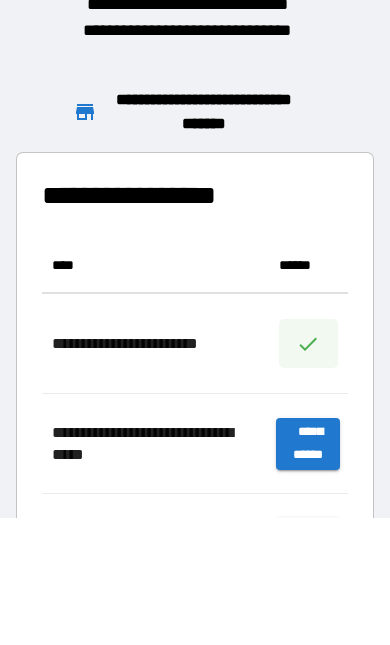 scroll, scrollTop: 1, scrollLeft: 1, axis: both 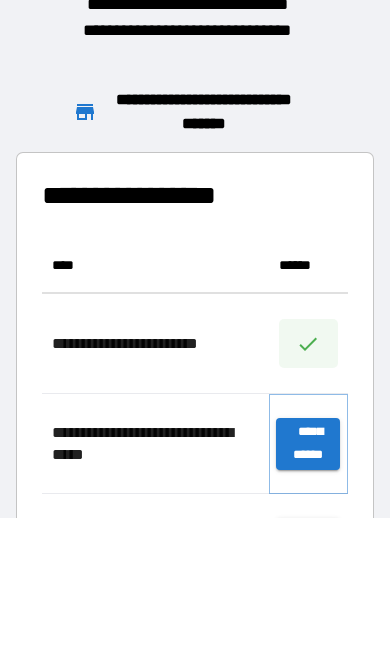 click on "**********" at bounding box center [308, 444] 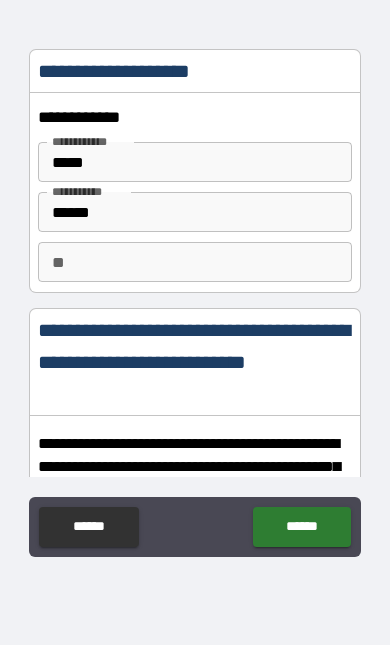 type on "*" 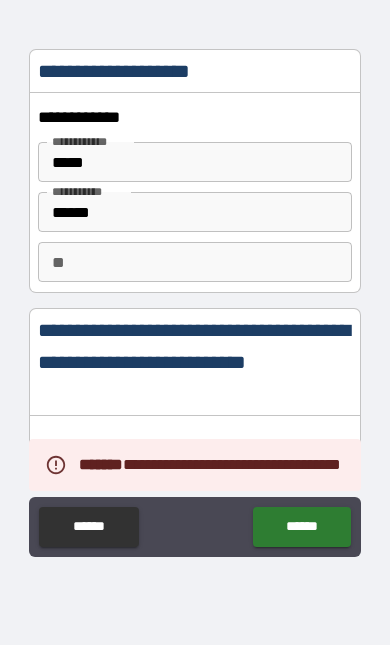 scroll, scrollTop: 0, scrollLeft: 0, axis: both 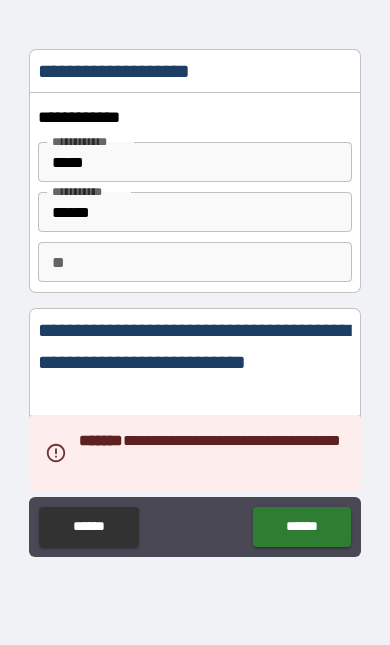 type on "*" 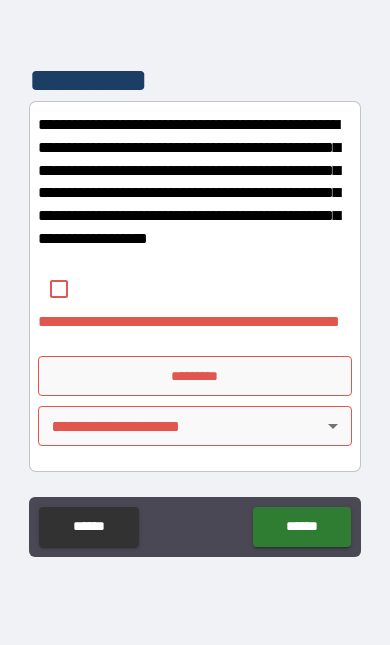 scroll, scrollTop: 4369, scrollLeft: 0, axis: vertical 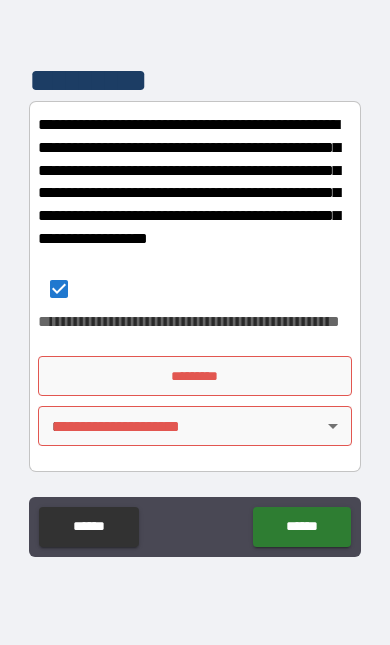 type on "*" 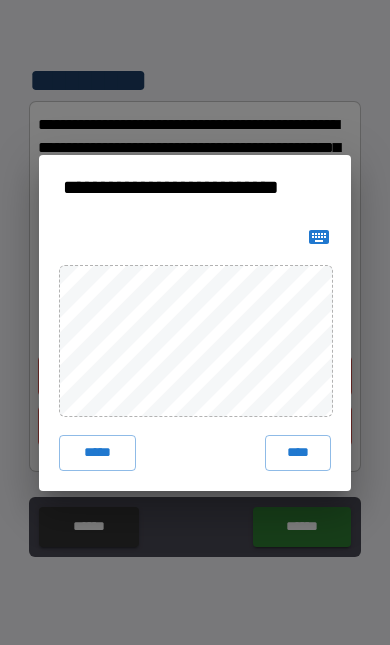 click on "*****" at bounding box center [97, 453] 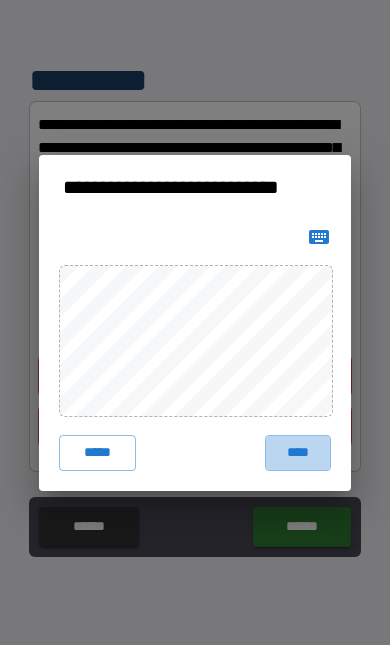 click on "****" at bounding box center [298, 453] 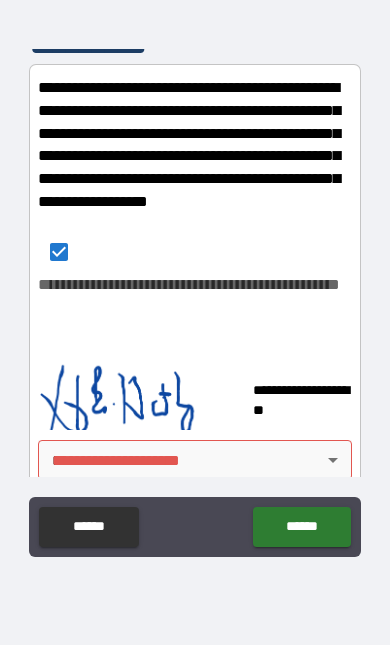 type on "*" 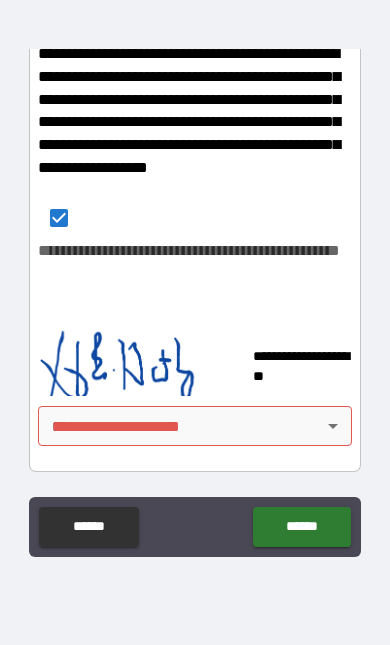 scroll, scrollTop: 4440, scrollLeft: 0, axis: vertical 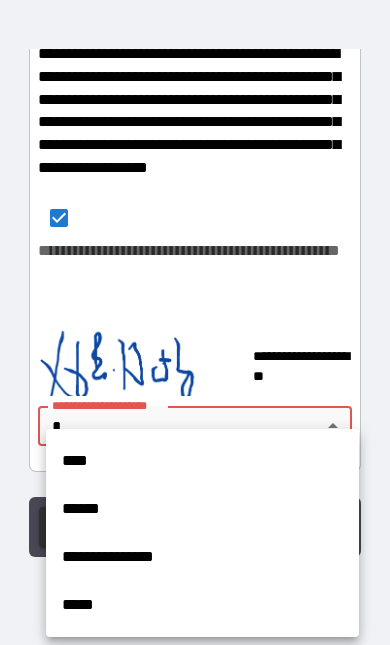 click on "****" at bounding box center [202, 461] 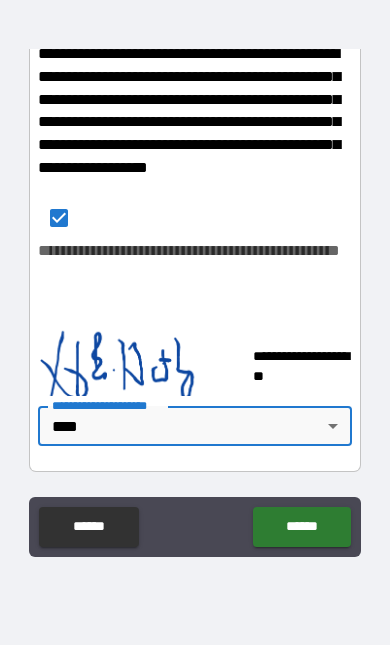 click on "******" at bounding box center (301, 527) 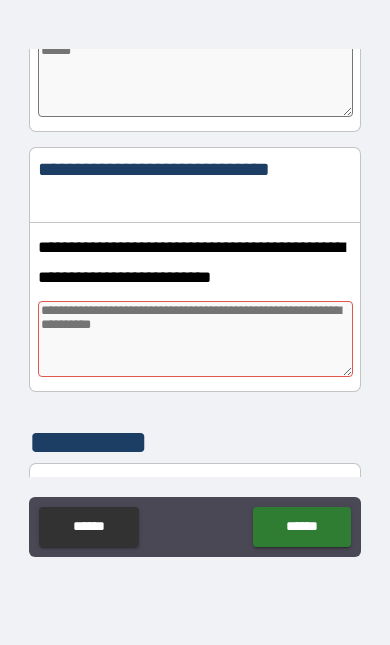 scroll, scrollTop: 3969, scrollLeft: 0, axis: vertical 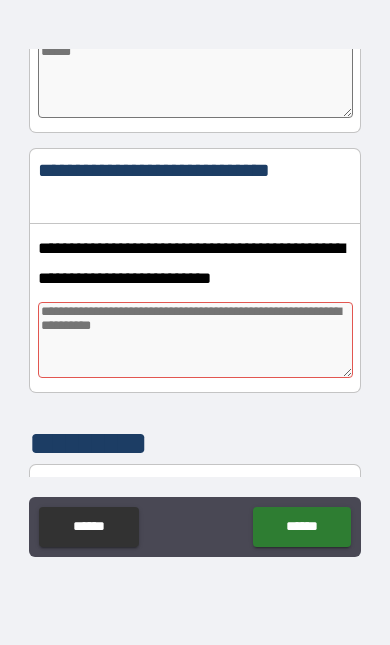 click at bounding box center (195, 340) 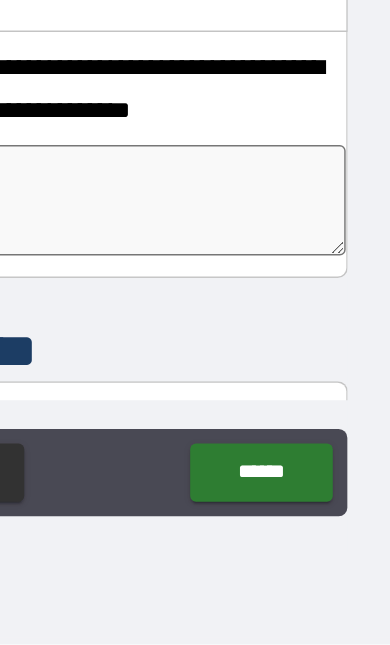 click on "******" at bounding box center (301, 527) 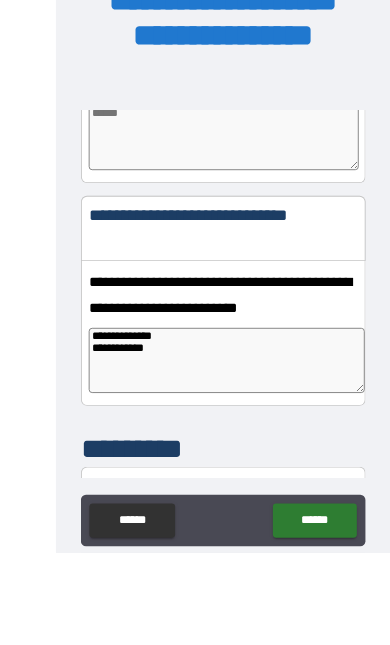scroll, scrollTop: 126, scrollLeft: 0, axis: vertical 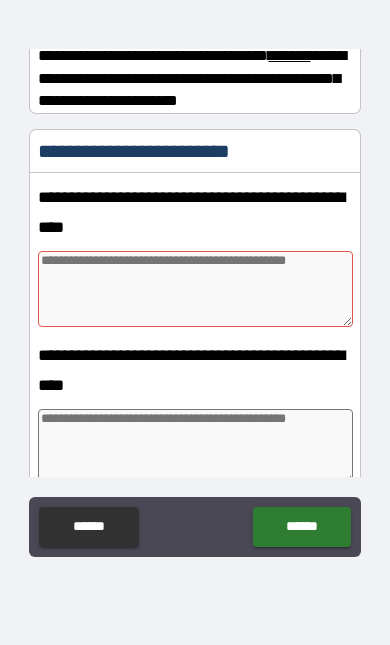 click on "******" at bounding box center [88, 527] 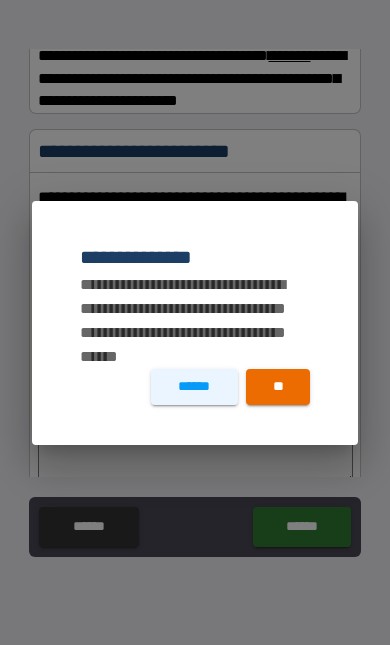click on "**********" at bounding box center (195, 322) 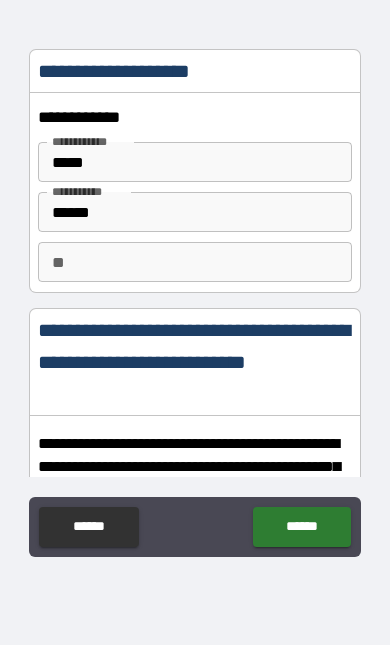 scroll, scrollTop: 0, scrollLeft: 0, axis: both 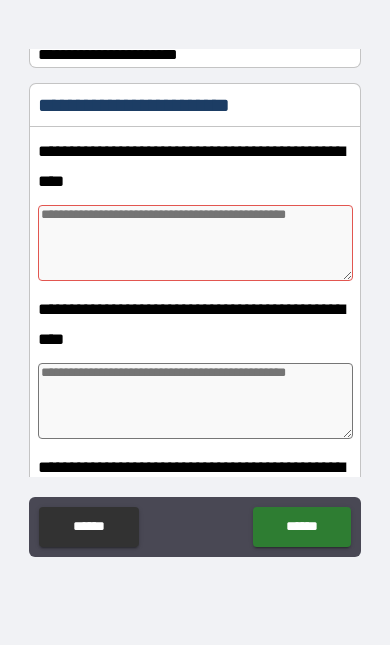 click on "******" at bounding box center (88, 527) 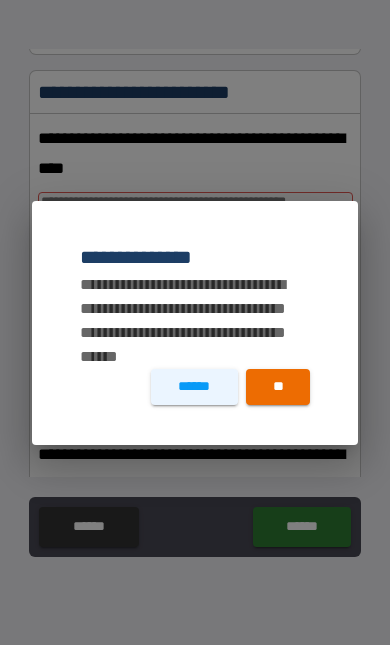scroll, scrollTop: 607, scrollLeft: 0, axis: vertical 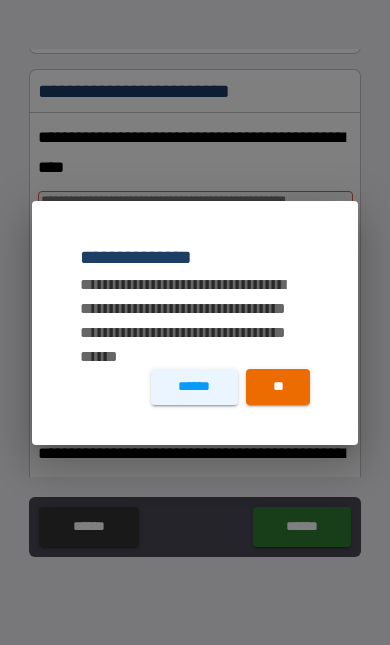 click on "**" at bounding box center [278, 387] 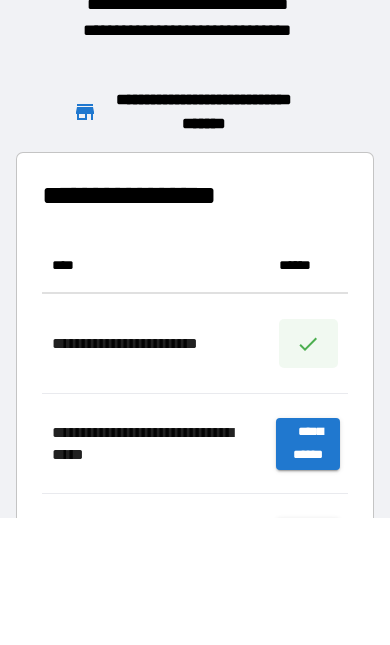 scroll, scrollTop: 1, scrollLeft: 1, axis: both 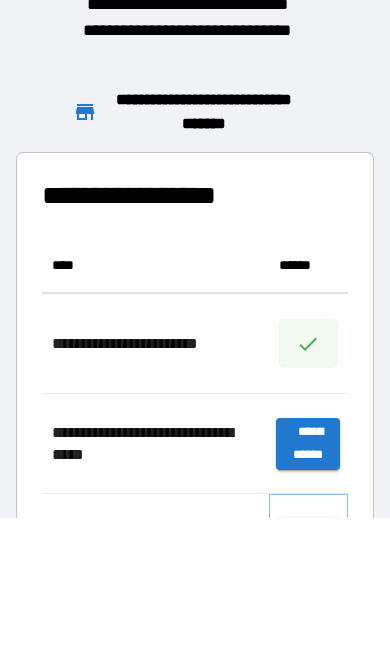 click on "**********" at bounding box center [308, 544] 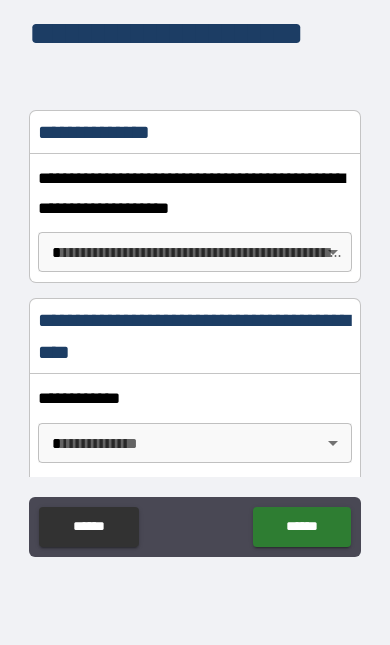 scroll, scrollTop: 225, scrollLeft: 0, axis: vertical 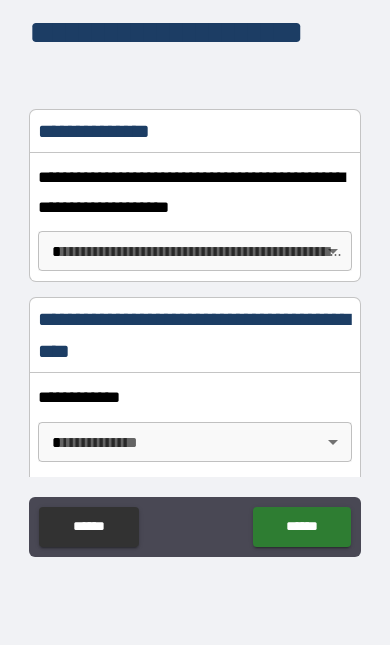 click on "**********" at bounding box center (195, 259) 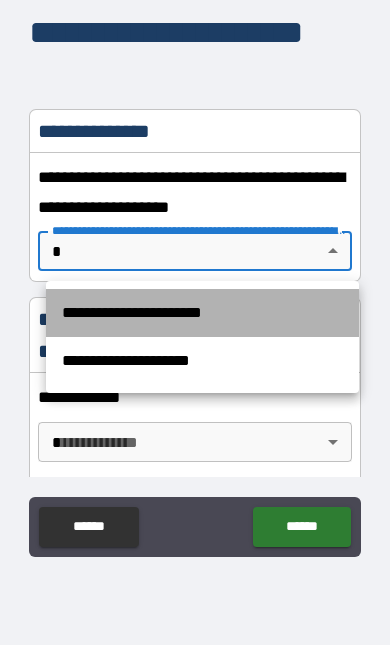 click on "**********" at bounding box center [202, 313] 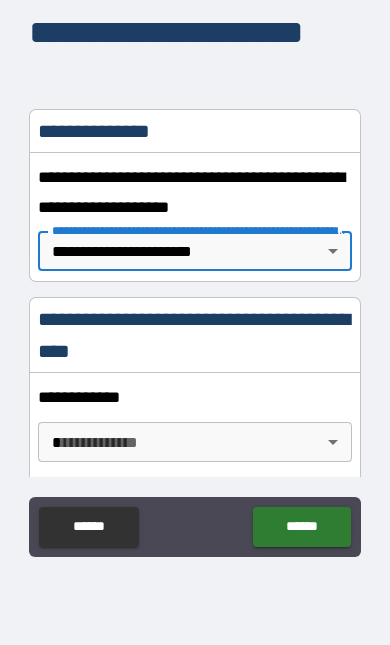click on "**********" at bounding box center (199, 230) 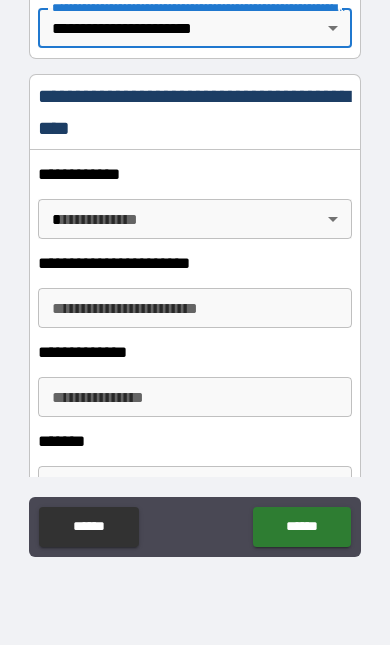 scroll, scrollTop: 451, scrollLeft: 0, axis: vertical 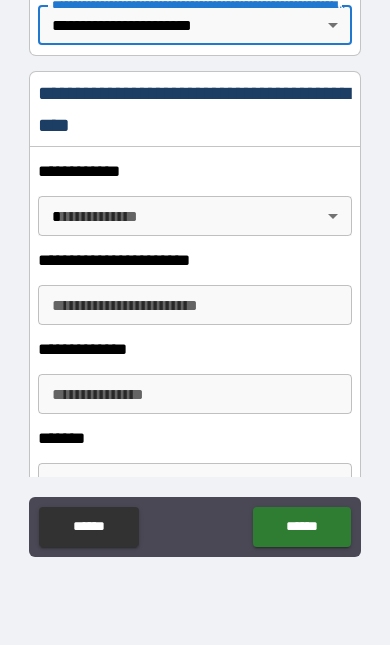 click on "**********" at bounding box center [195, 259] 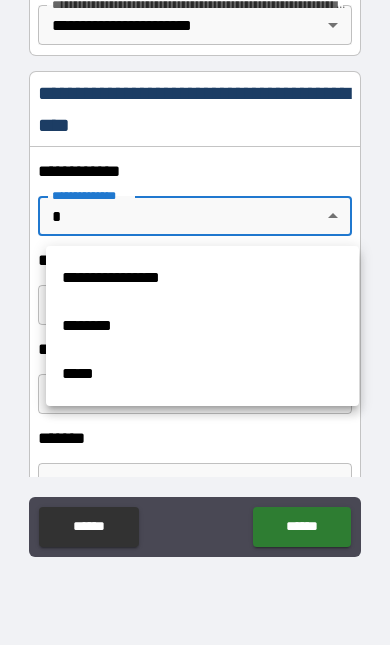 click on "**********" at bounding box center (202, 278) 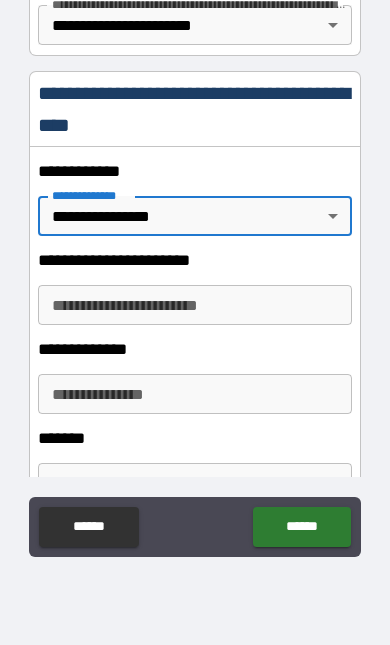 click on "**********" at bounding box center [194, 305] 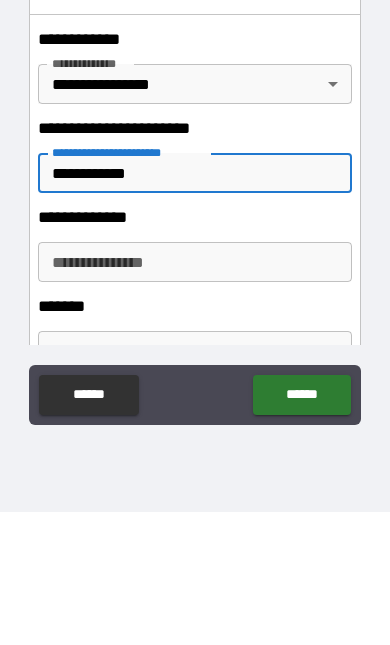 click on "**********" at bounding box center [194, 395] 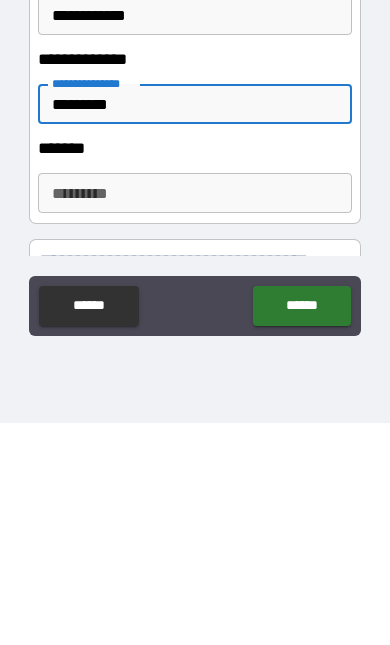 scroll, scrollTop: 538, scrollLeft: 0, axis: vertical 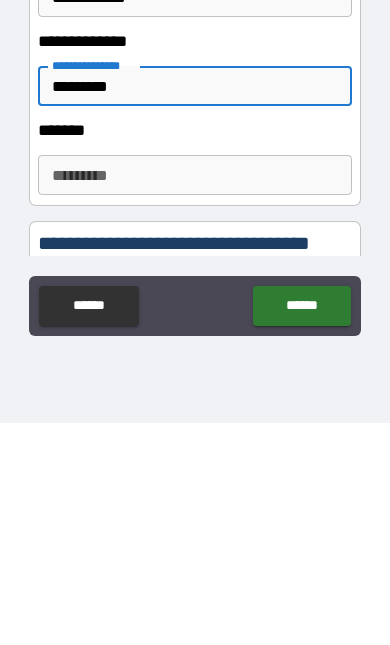 click on "*******   *" at bounding box center [194, 397] 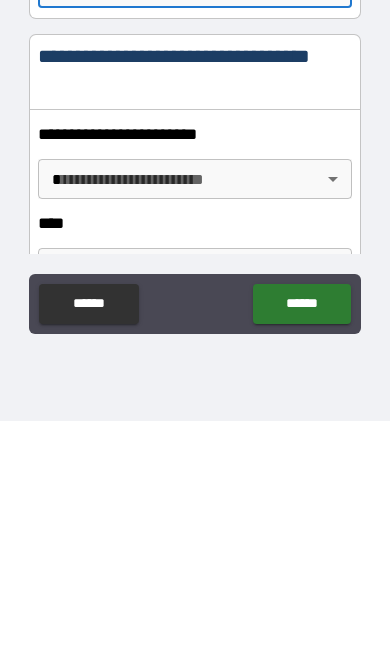 scroll, scrollTop: 725, scrollLeft: 0, axis: vertical 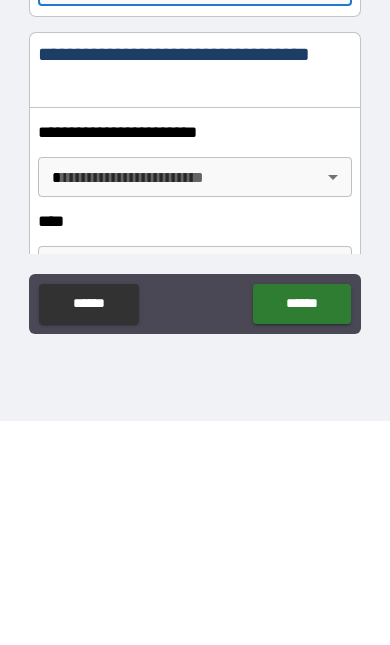 click on "**********" at bounding box center (195, 262) 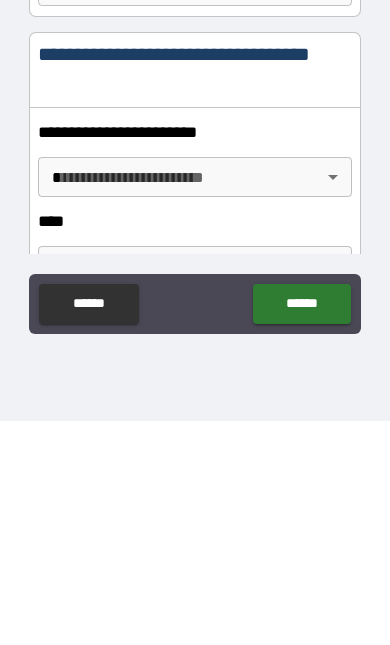scroll, scrollTop: 127, scrollLeft: 0, axis: vertical 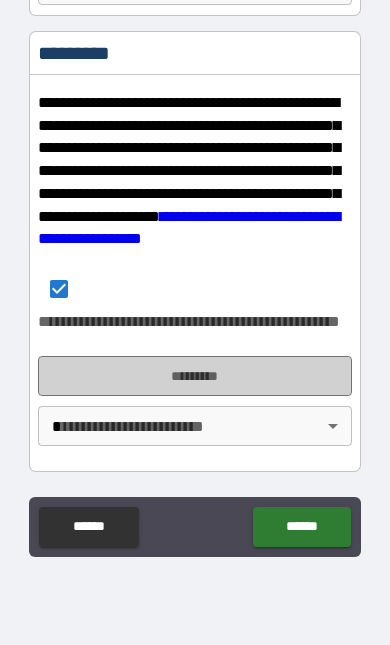 click on "*********" at bounding box center (194, 376) 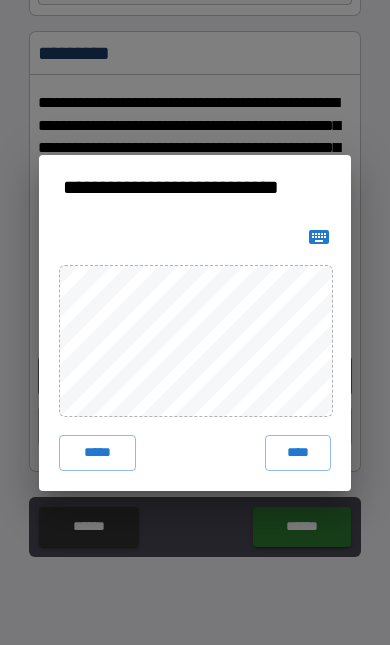 click on "**********" at bounding box center (195, 322) 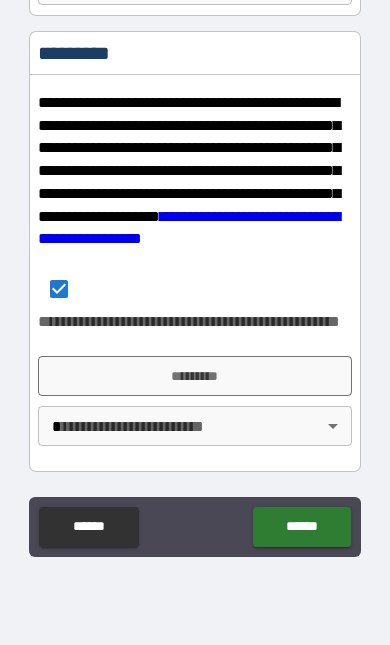 scroll, scrollTop: 4247, scrollLeft: 0, axis: vertical 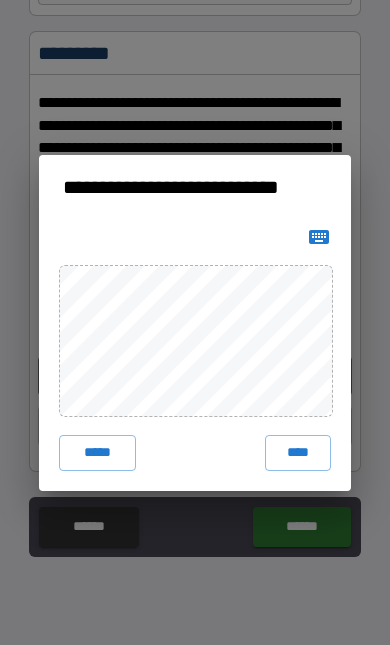 click on "*****" at bounding box center [97, 453] 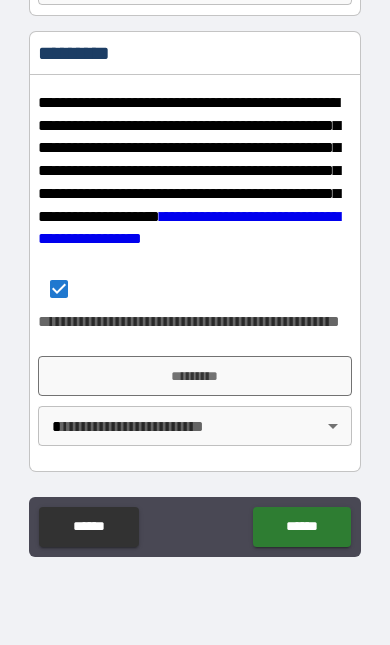 click on "*********" at bounding box center (194, 376) 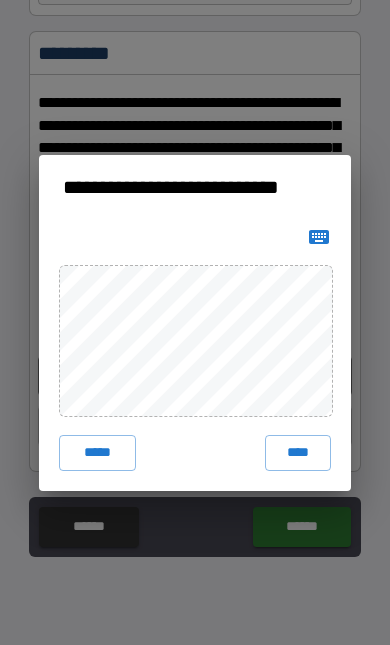 click on "****" at bounding box center (298, 453) 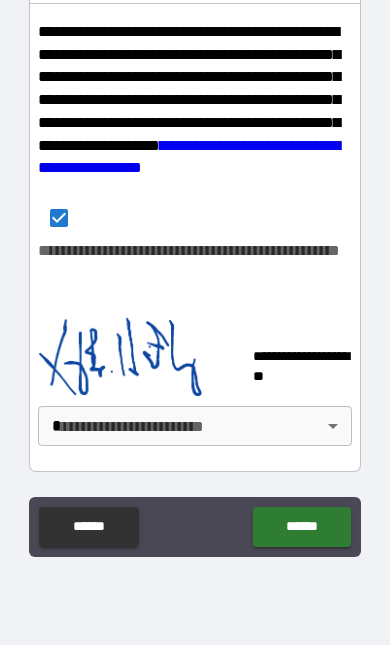 scroll, scrollTop: 4318, scrollLeft: 0, axis: vertical 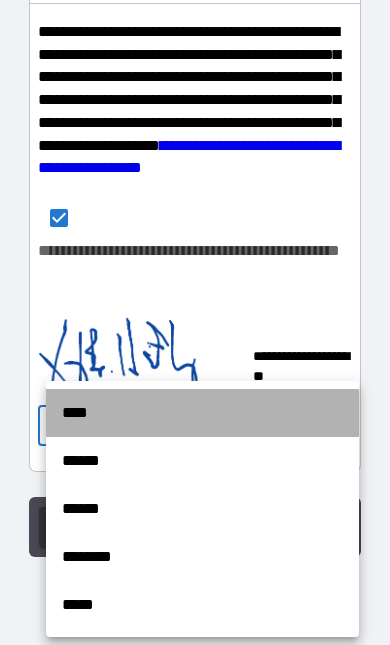 click on "****" at bounding box center [202, 413] 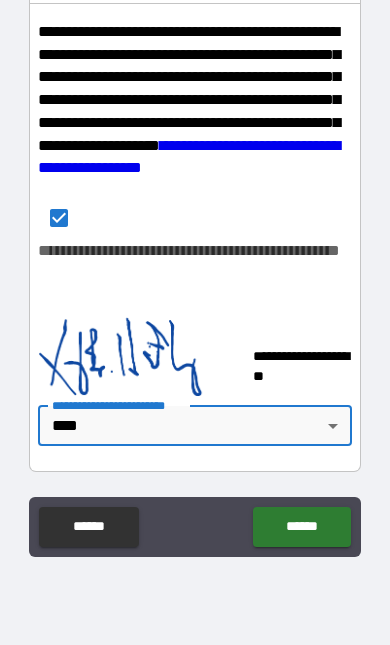 click on "******" at bounding box center (301, 527) 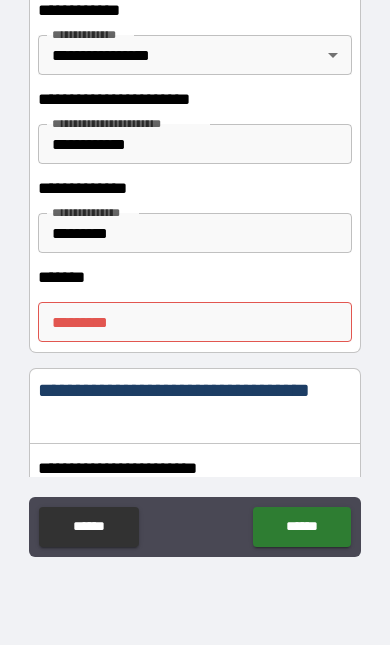scroll, scrollTop: 610, scrollLeft: 0, axis: vertical 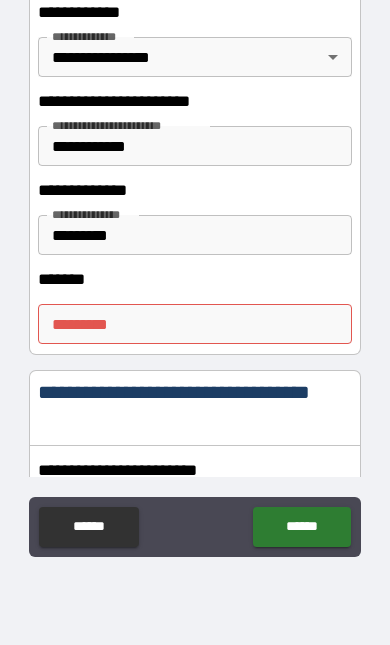 click on "*******   * *******   *" at bounding box center [194, 324] 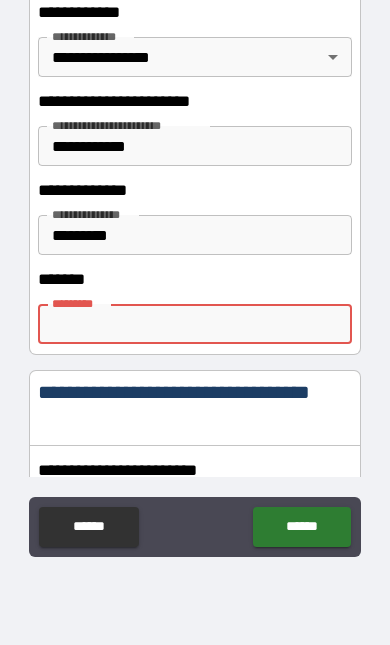 scroll, scrollTop: 126, scrollLeft: 0, axis: vertical 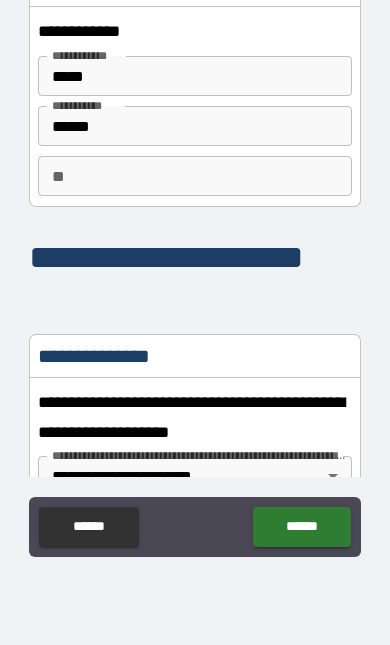 click on "******" at bounding box center [301, 527] 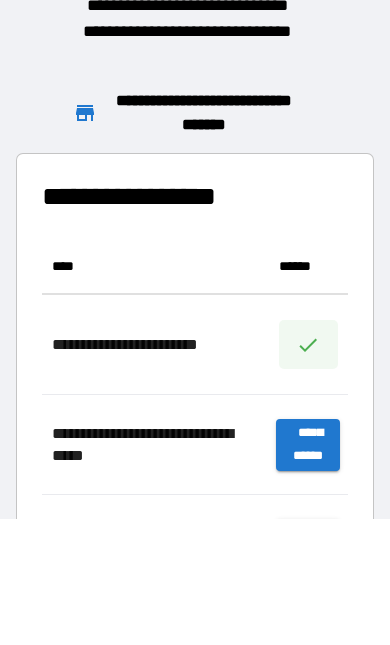 scroll, scrollTop: 127, scrollLeft: 0, axis: vertical 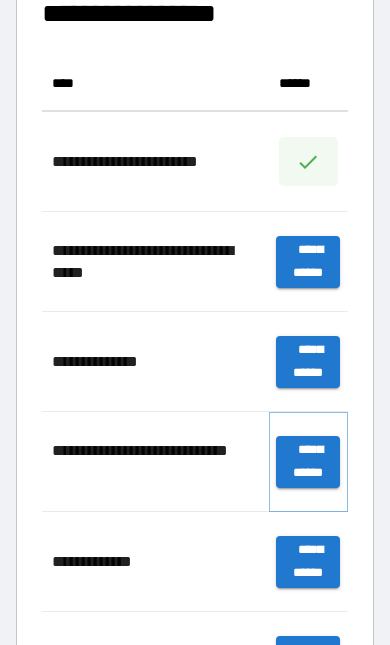 click on "**********" at bounding box center (308, 462) 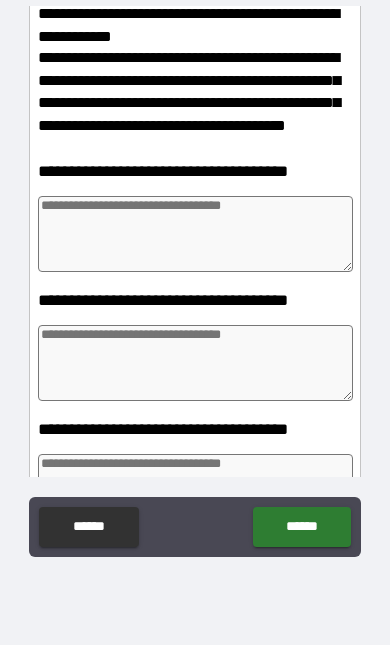scroll, scrollTop: 1885, scrollLeft: 0, axis: vertical 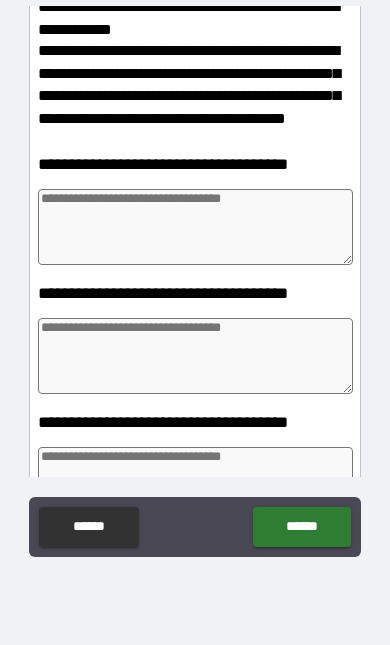 click at bounding box center [195, 227] 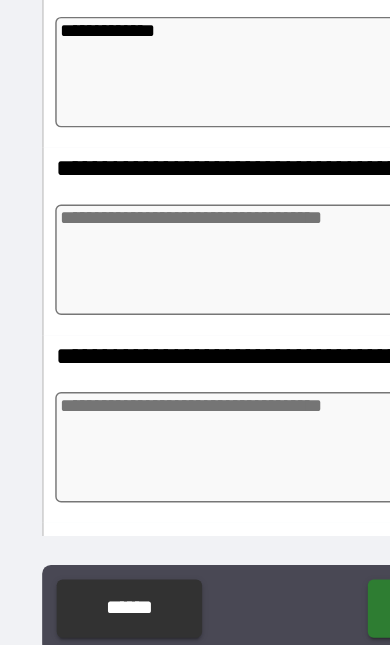 scroll, scrollTop: 1963, scrollLeft: 0, axis: vertical 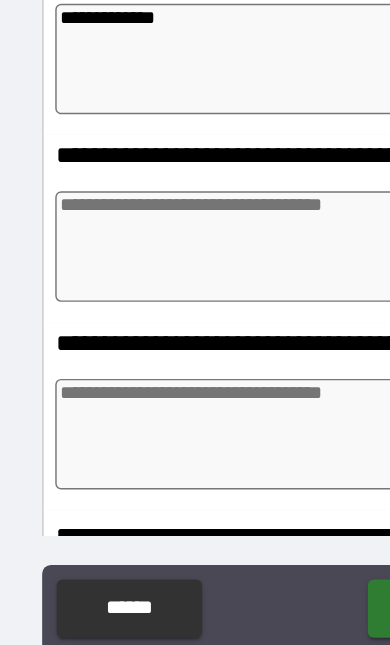 click at bounding box center [195, 279] 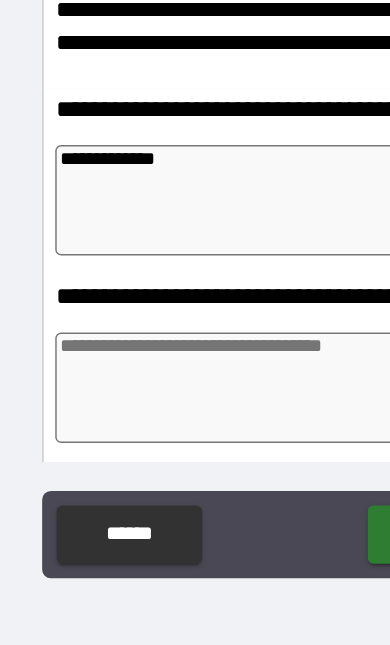 scroll, scrollTop: 1814, scrollLeft: 0, axis: vertical 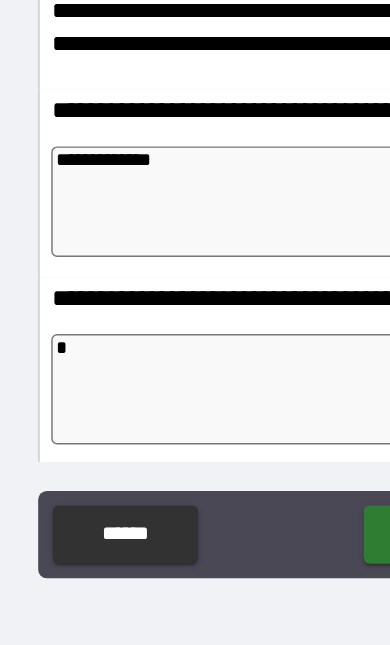 click on "**********" at bounding box center [198, 299] 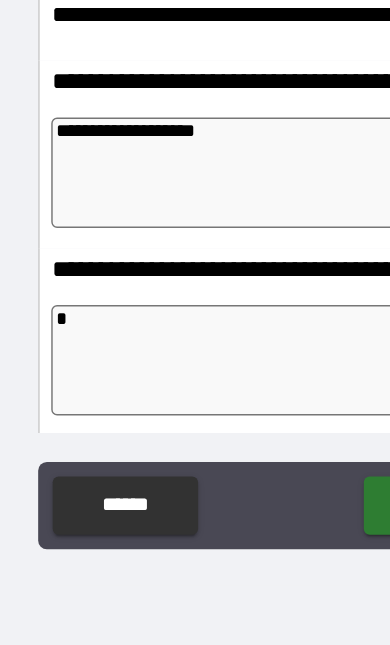 click on "**********" at bounding box center [198, 299] 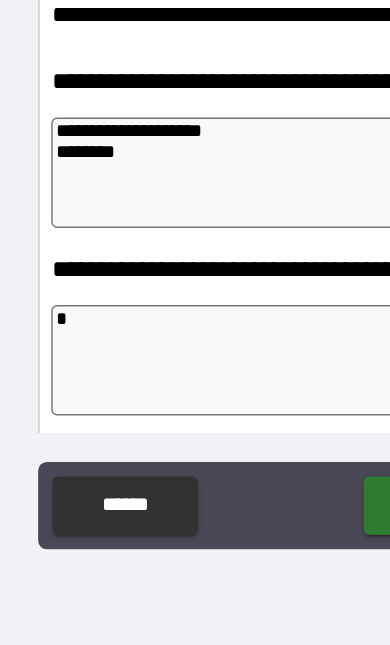 click on "**********" at bounding box center (198, 299) 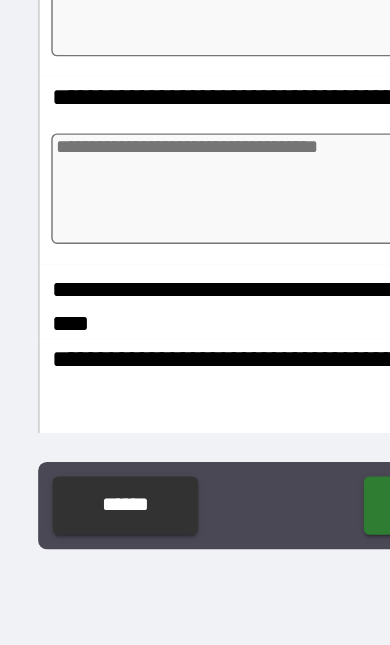 scroll, scrollTop: 2062, scrollLeft: 0, axis: vertical 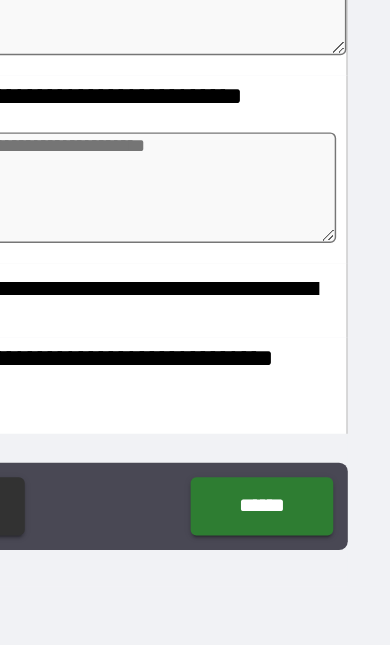 click on "******" at bounding box center [301, 528] 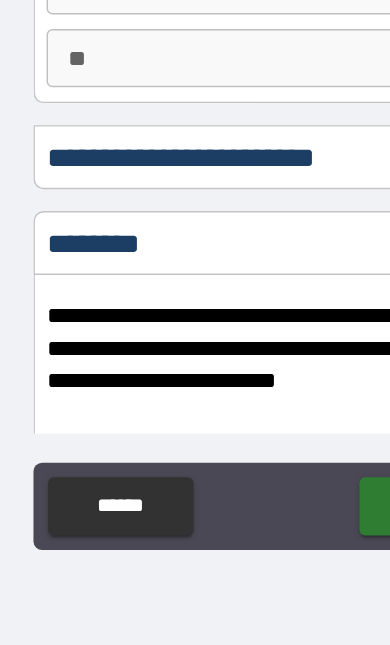 scroll, scrollTop: 0, scrollLeft: 0, axis: both 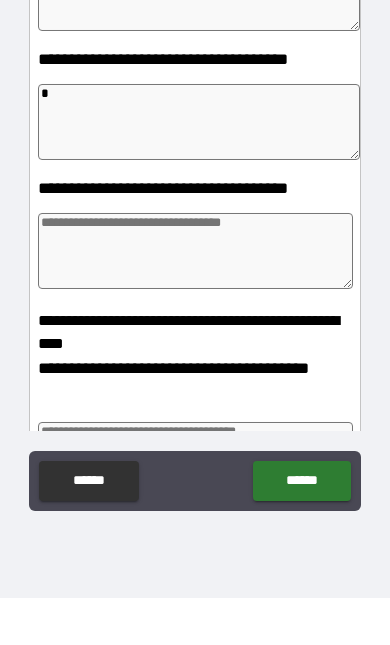 click on "*" at bounding box center (198, 169) 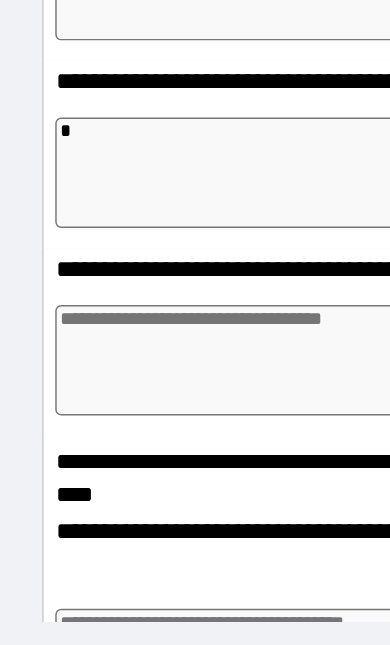 click on "*" at bounding box center [198, 169] 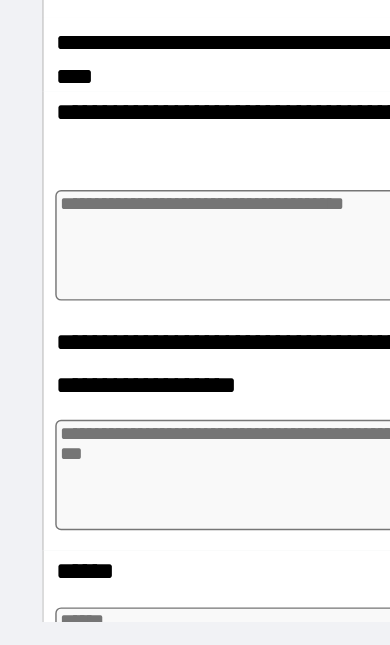 scroll, scrollTop: 2358, scrollLeft: 0, axis: vertical 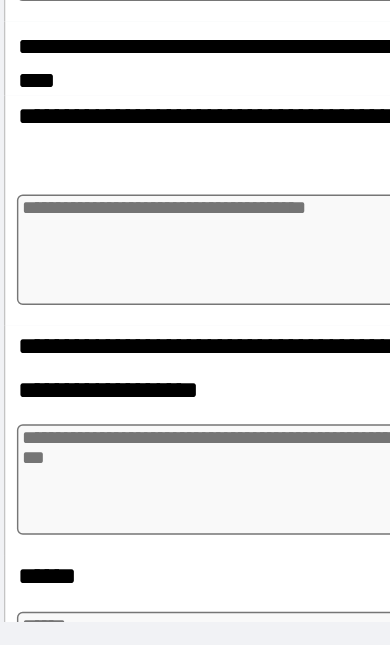 click at bounding box center (195, 222) 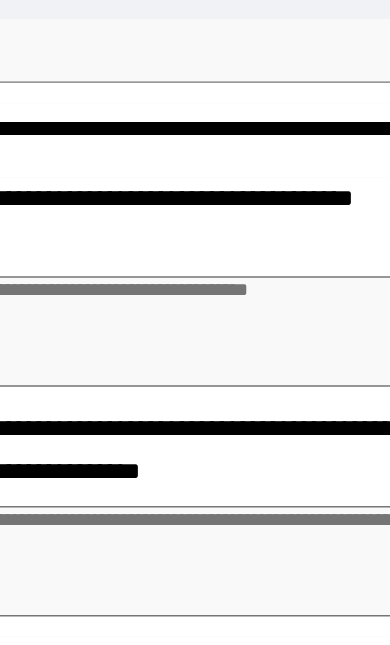 scroll, scrollTop: 119, scrollLeft: 0, axis: vertical 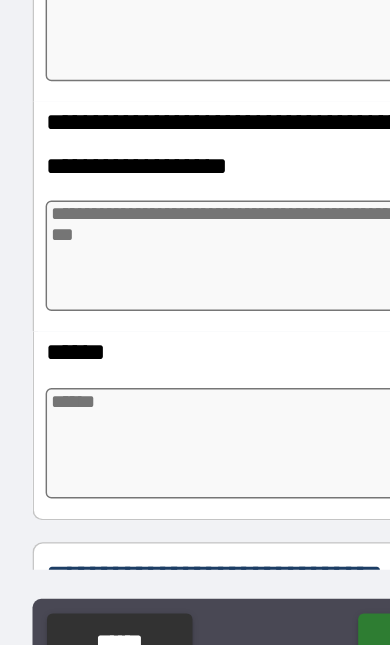 click at bounding box center (195, 269) 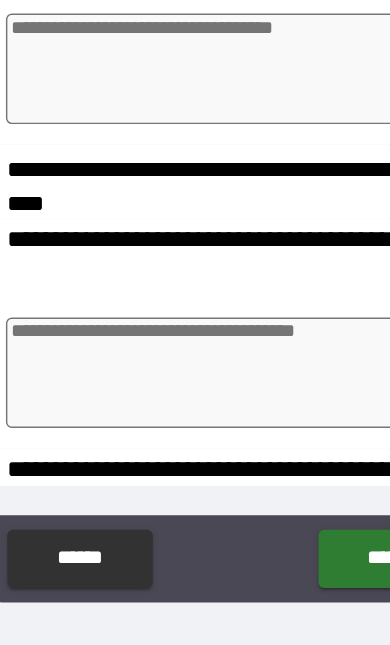 scroll, scrollTop: 2181, scrollLeft: 0, axis: vertical 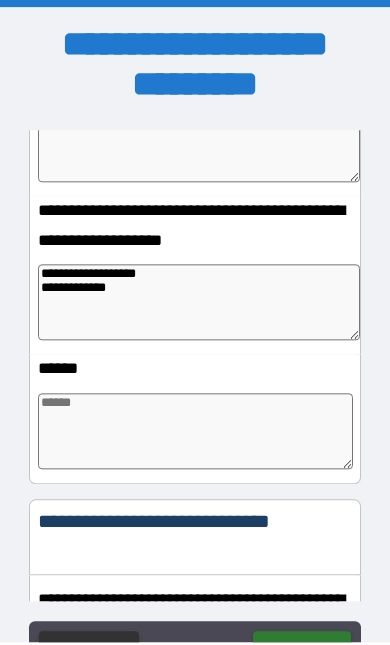 click on "**********" at bounding box center (198, 305) 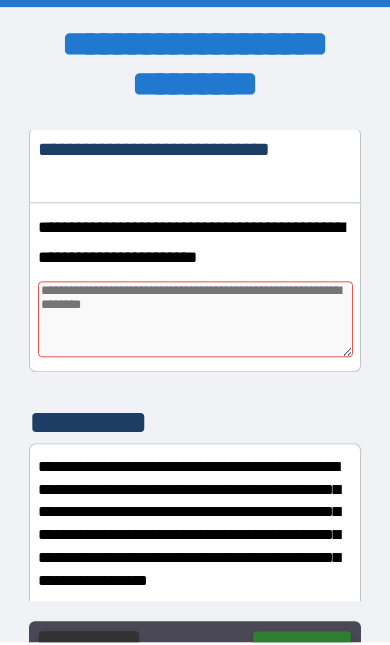 scroll, scrollTop: 2931, scrollLeft: 0, axis: vertical 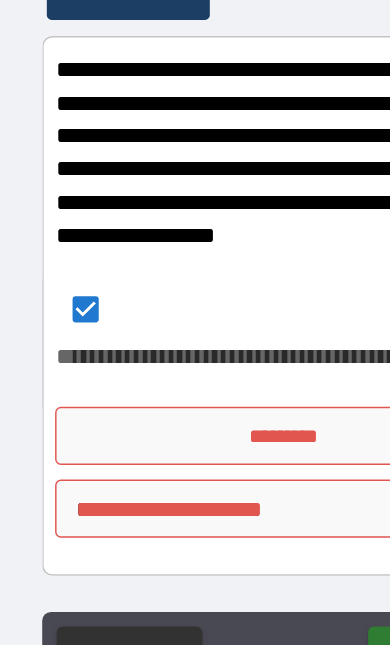 click on "*********" at bounding box center (194, 501) 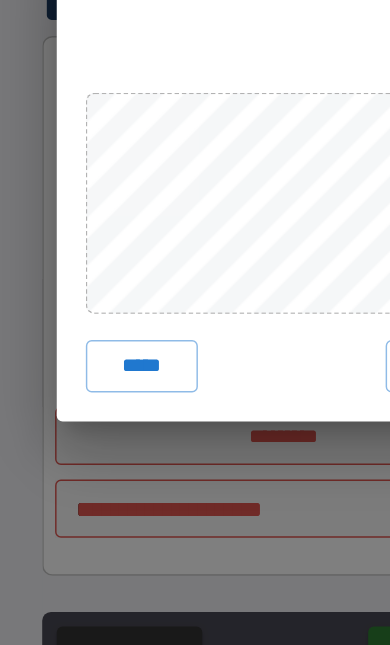 click on "*****" at bounding box center (97, 453) 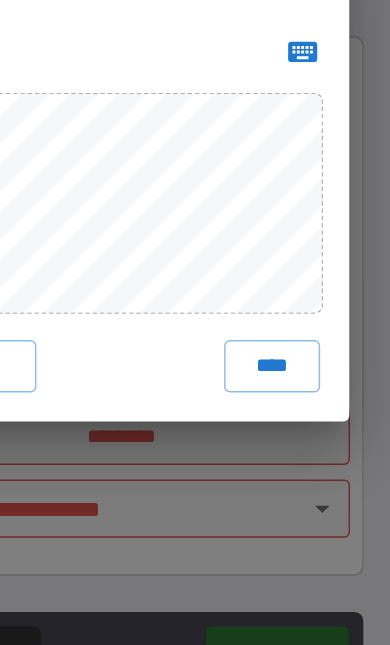 click on "****" at bounding box center (298, 453) 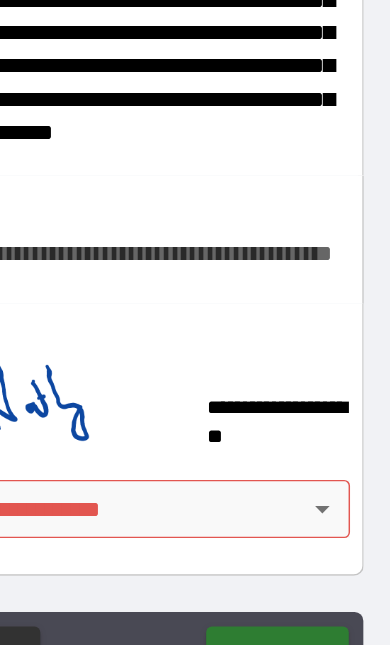 scroll, scrollTop: 3220, scrollLeft: 0, axis: vertical 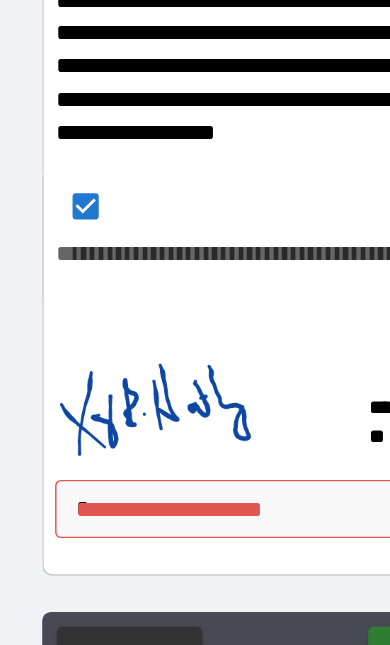 click on "**********" at bounding box center [195, 384] 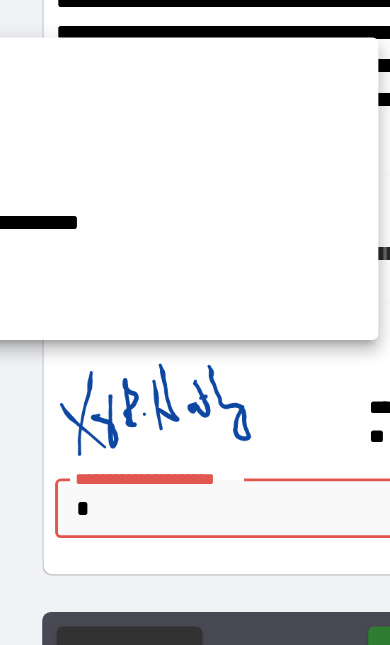 click at bounding box center [195, 322] 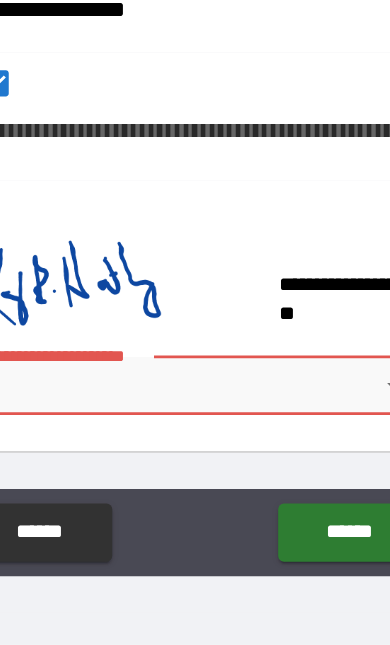 scroll, scrollTop: 91, scrollLeft: 0, axis: vertical 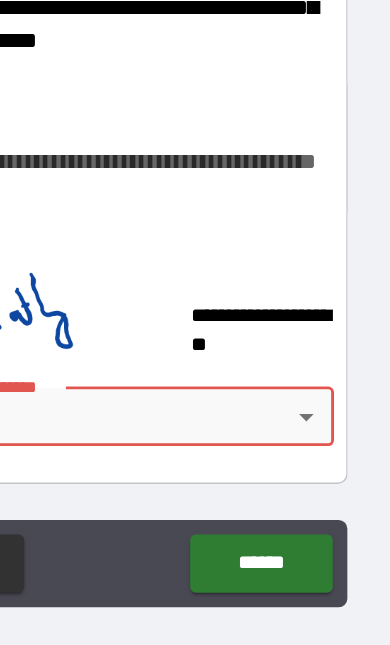 click on "**********" at bounding box center (195, 295) 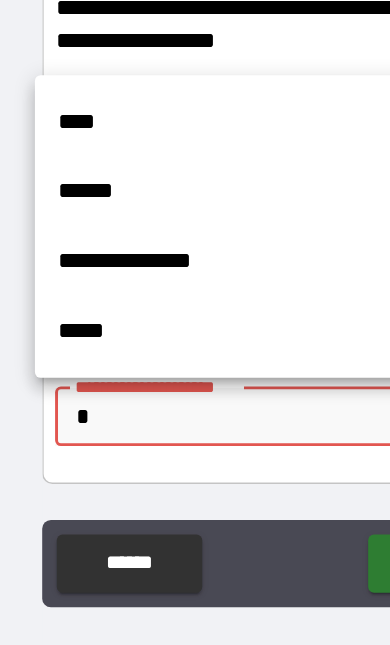 click on "****" at bounding box center [180, 259] 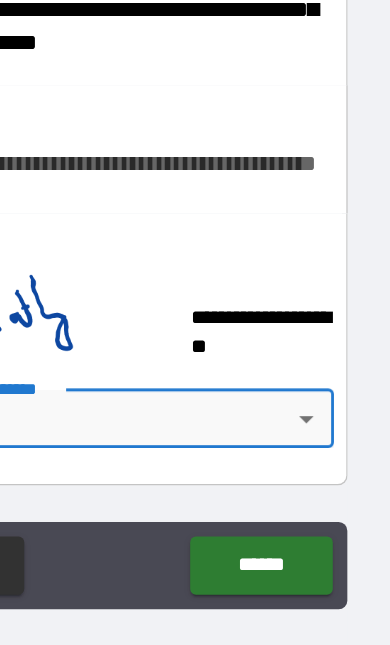 click on "******" at bounding box center [301, 563] 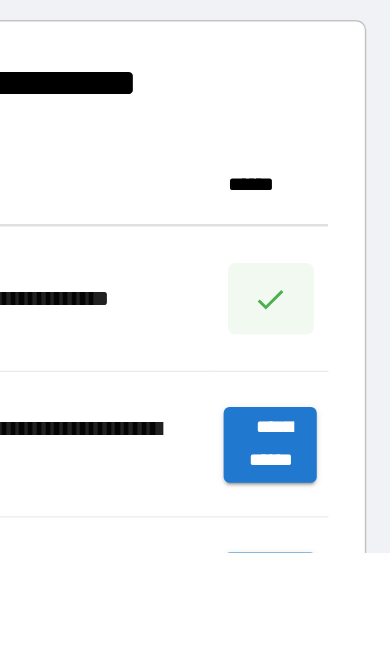 scroll, scrollTop: 756, scrollLeft: 306, axis: both 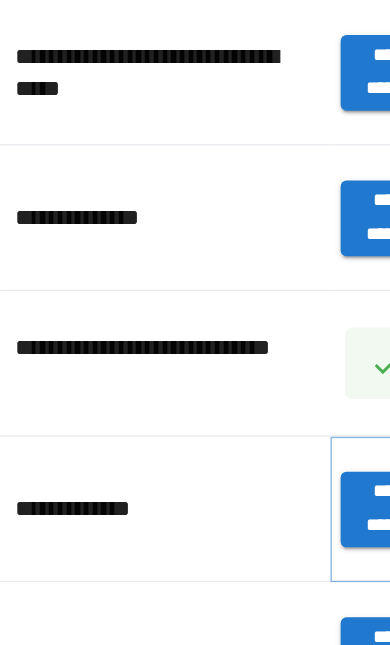 click on "**********" at bounding box center [308, 552] 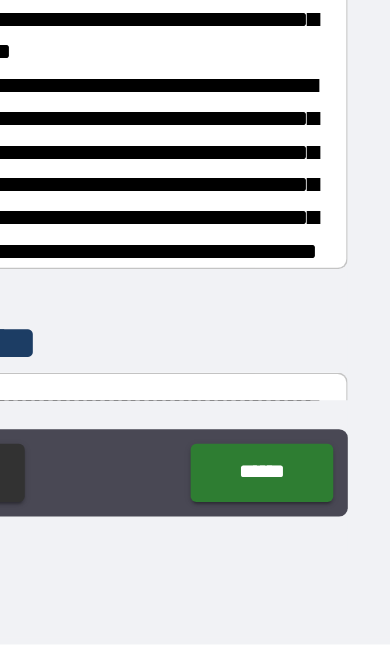scroll, scrollTop: 546, scrollLeft: 0, axis: vertical 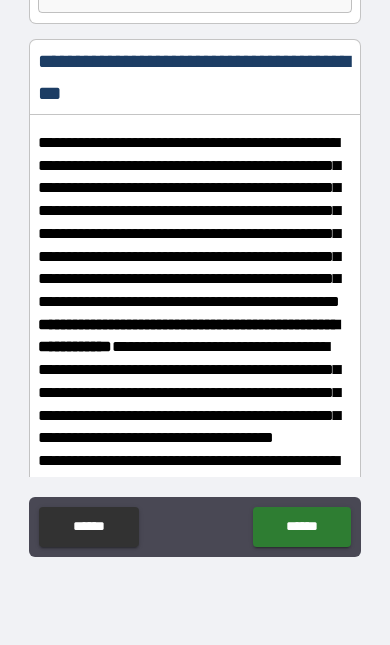 click on "******" at bounding box center (301, 527) 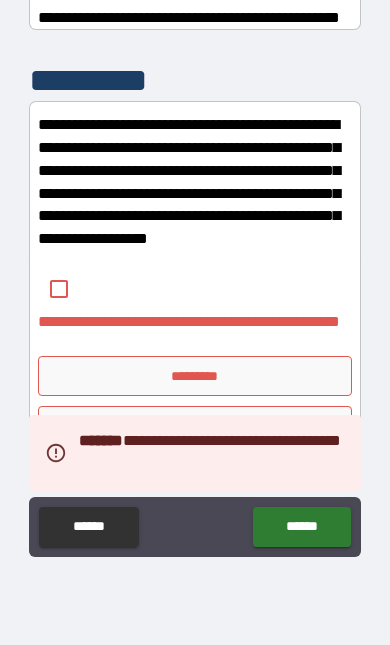 scroll, scrollTop: 1012, scrollLeft: 0, axis: vertical 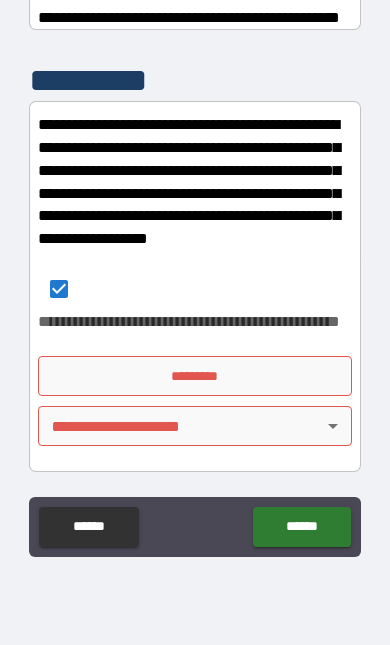 click on "*********" at bounding box center [194, 376] 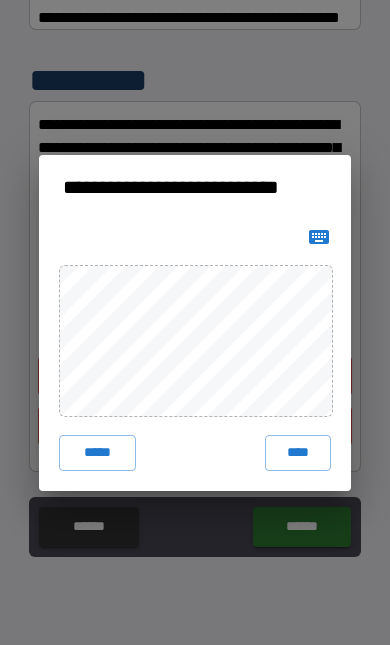 click on "****" at bounding box center [298, 453] 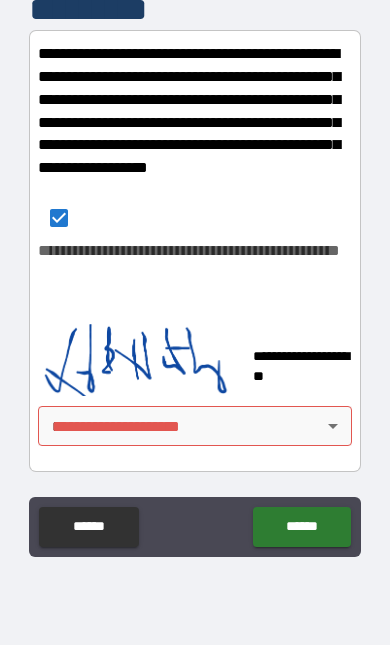 click on "******" at bounding box center (301, 527) 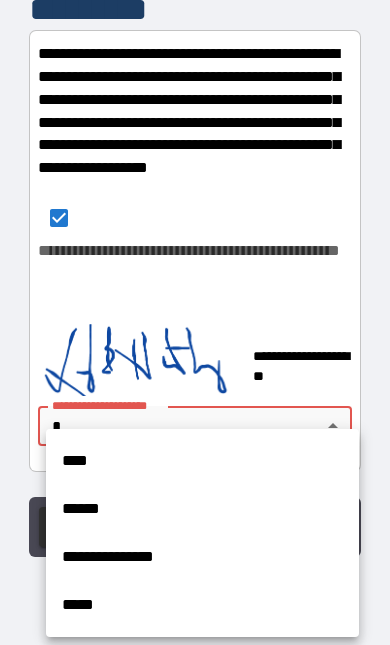 click on "****" at bounding box center [202, 461] 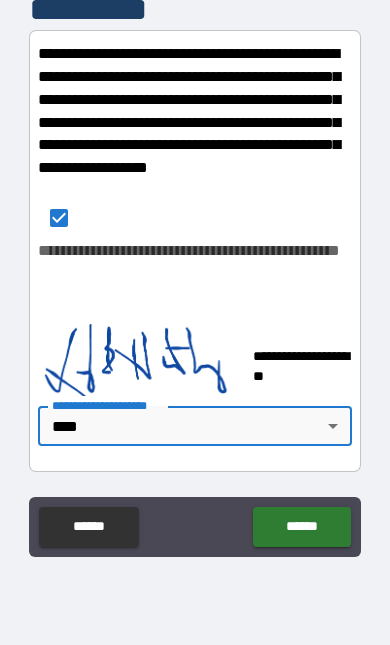 click on "******" at bounding box center [301, 527] 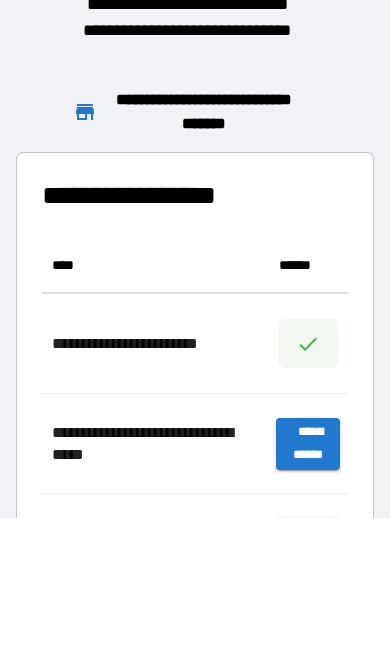 scroll, scrollTop: 1, scrollLeft: 1, axis: both 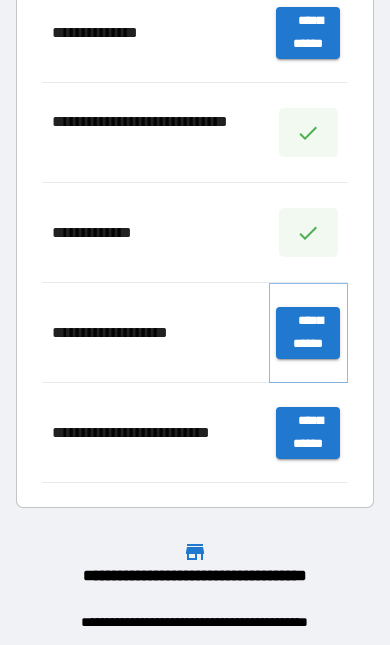 click on "**********" at bounding box center (308, 333) 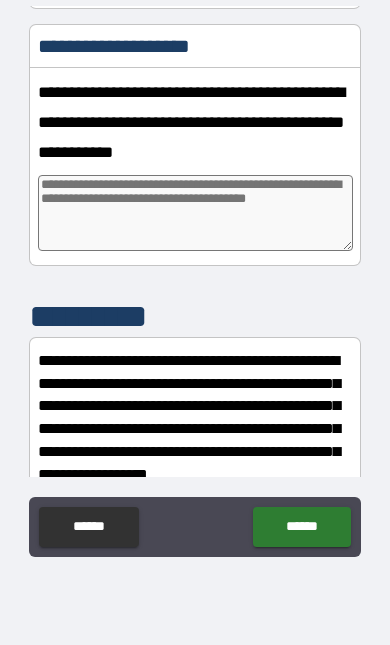 scroll, scrollTop: 253, scrollLeft: 0, axis: vertical 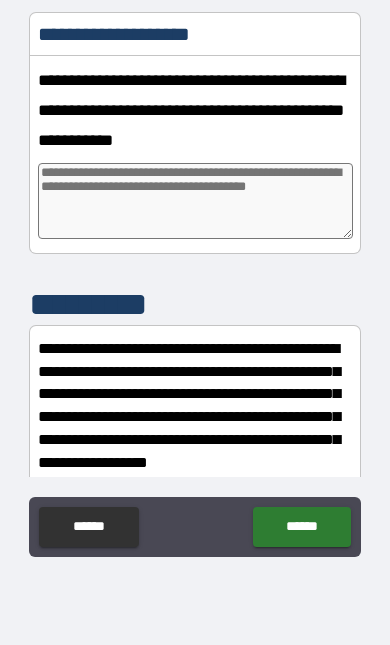 click at bounding box center (195, 201) 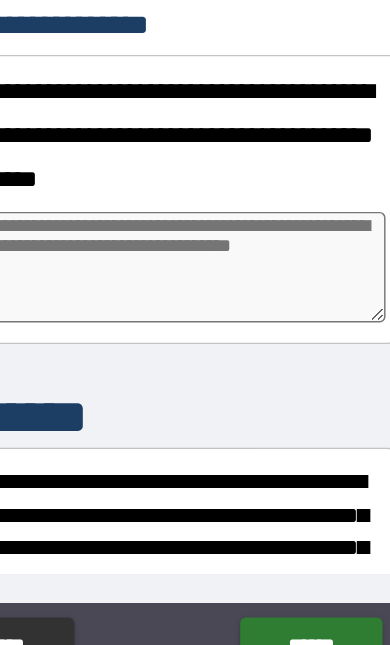 scroll, scrollTop: 189, scrollLeft: 0, axis: vertical 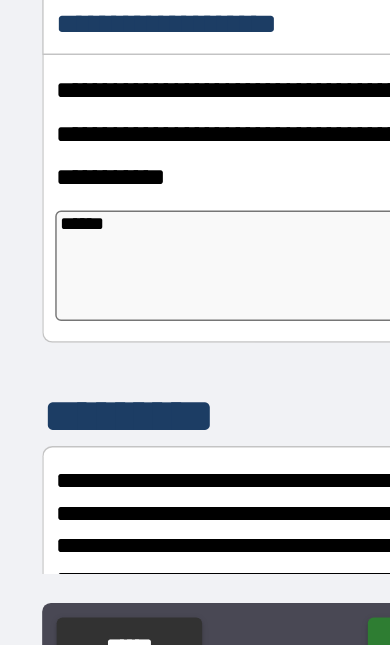 click on "*****" at bounding box center [198, 266] 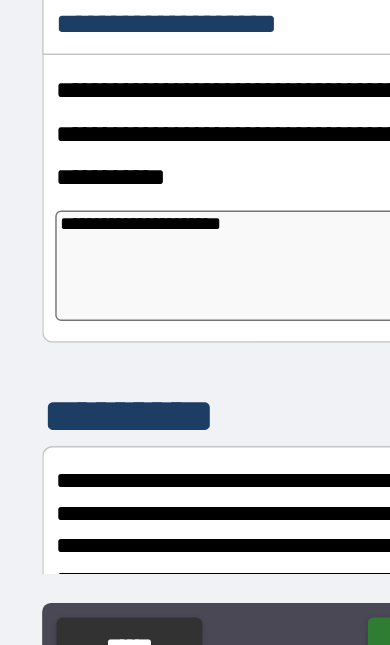 click on "**********" at bounding box center (198, 266) 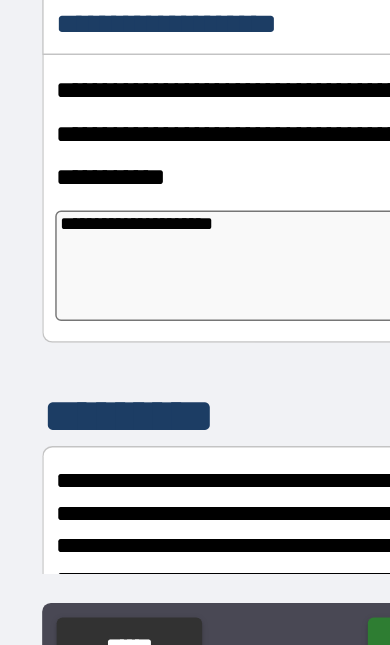 click on "**********" at bounding box center (198, 266) 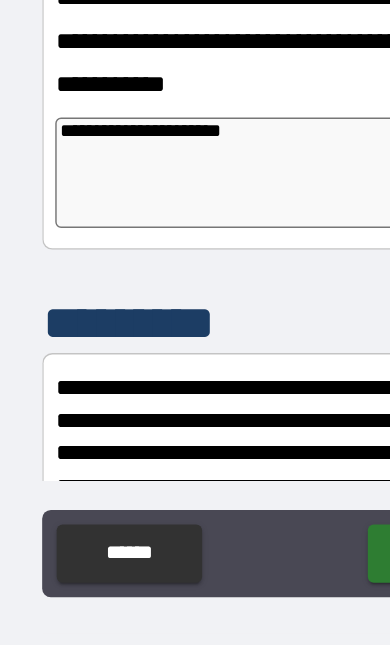 paste on "**********" 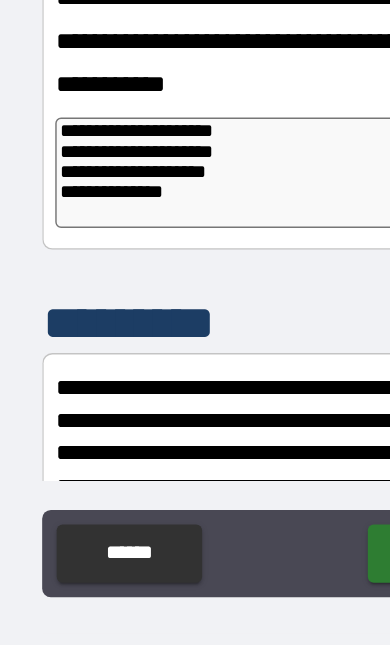 paste on "**********" 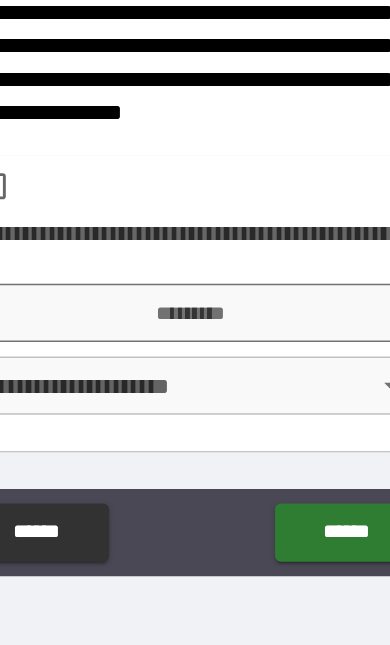 scroll, scrollTop: 477, scrollLeft: 0, axis: vertical 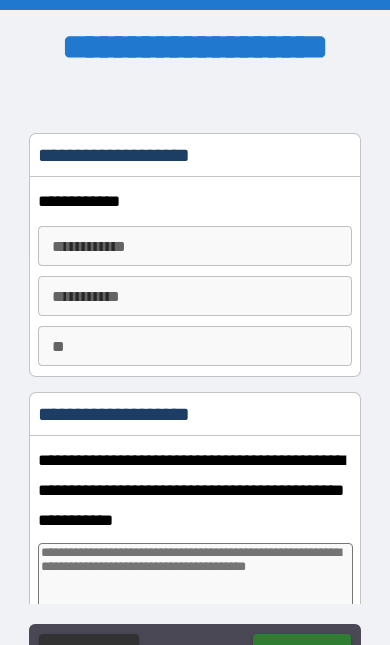 type on "*" 